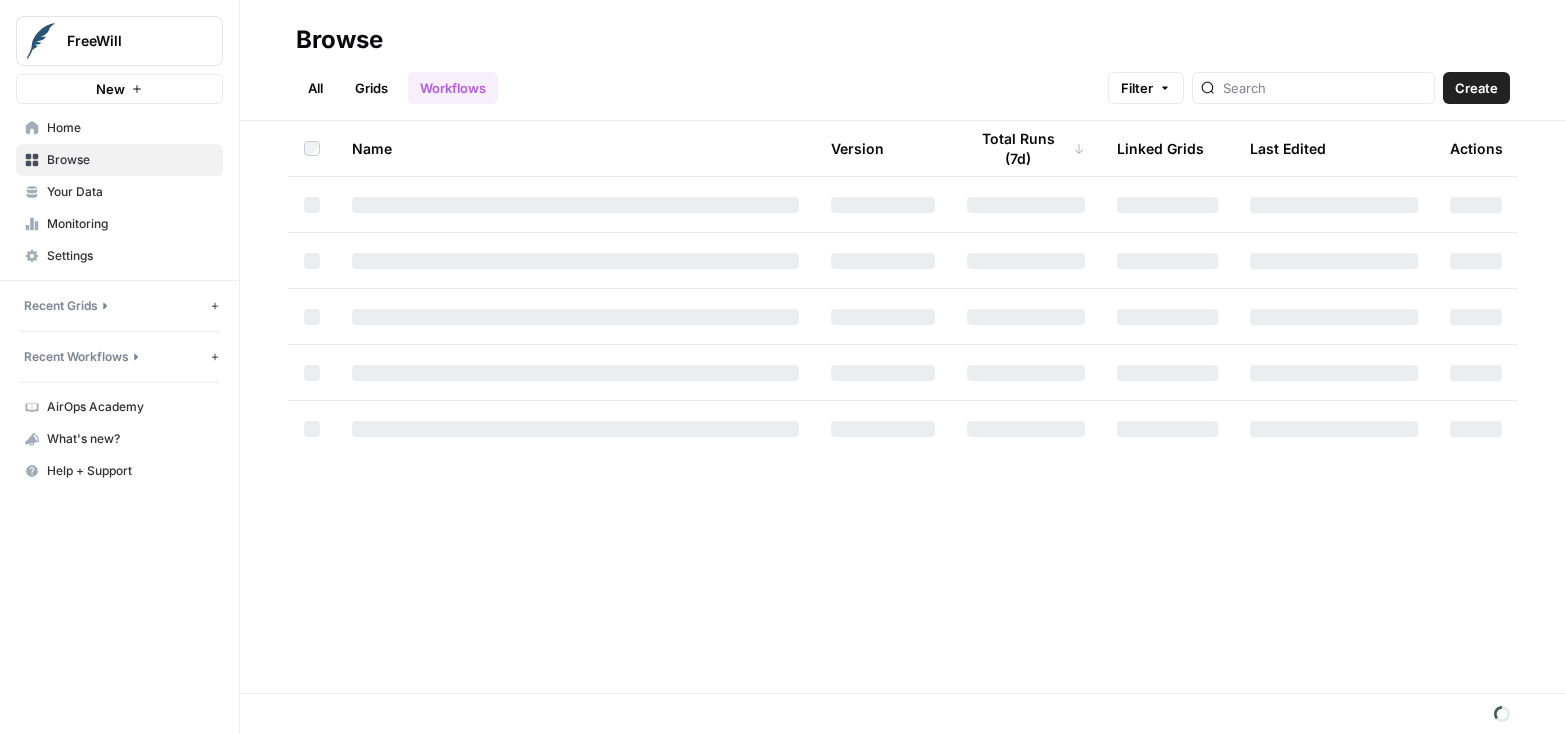 scroll, scrollTop: 0, scrollLeft: 0, axis: both 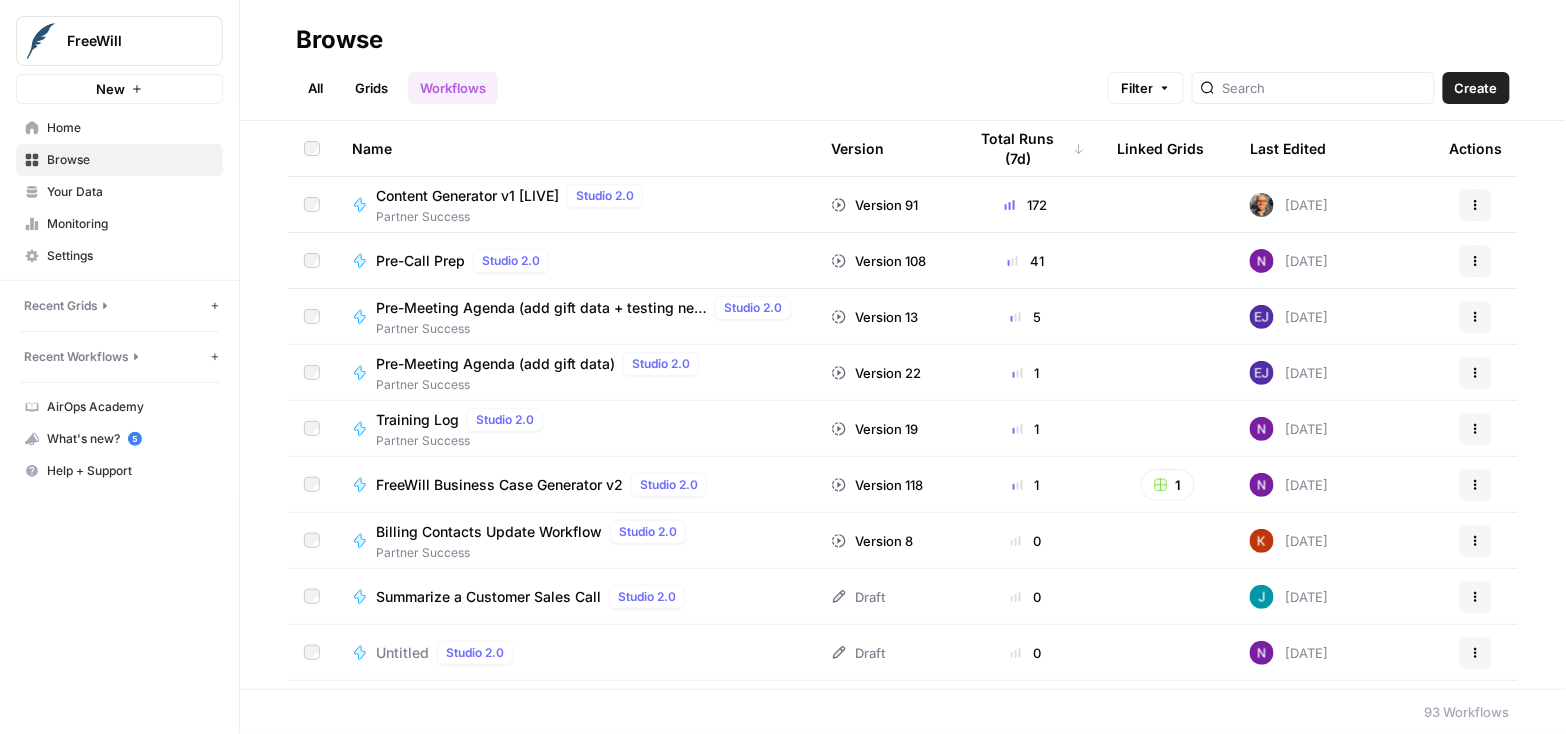 click on "Content Generator v1 [LIVE]" at bounding box center [467, 196] 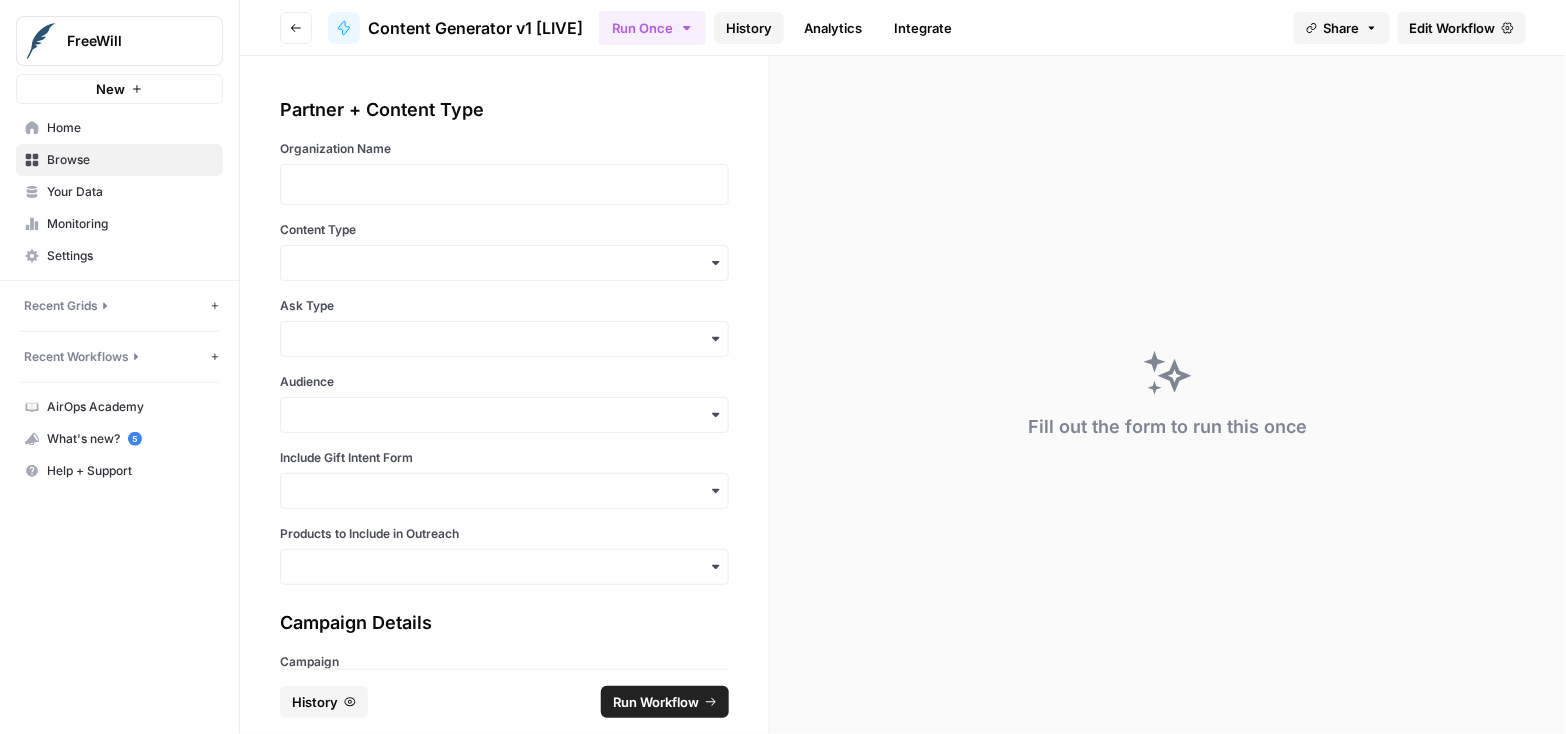click on "History" at bounding box center [749, 28] 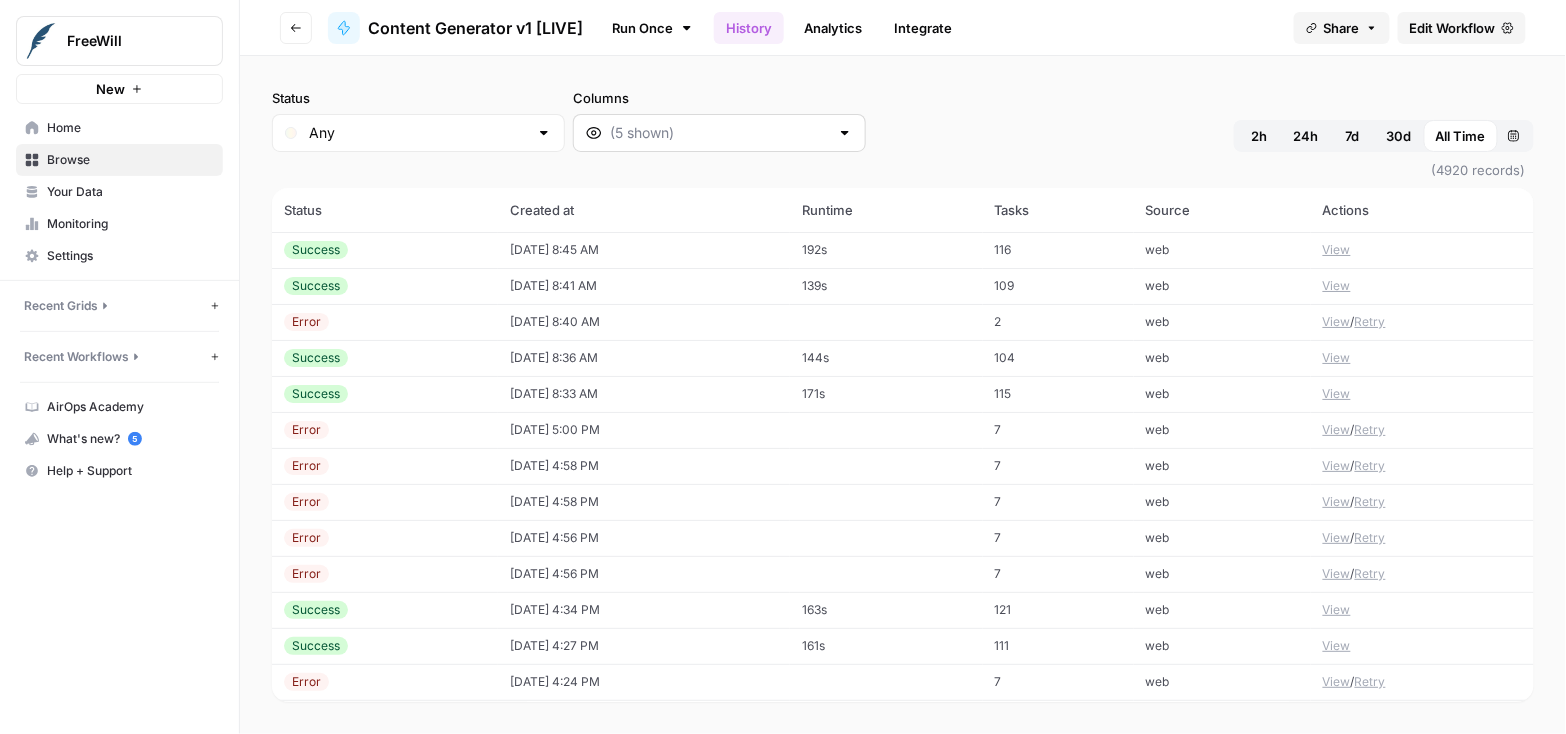 click at bounding box center (719, 133) 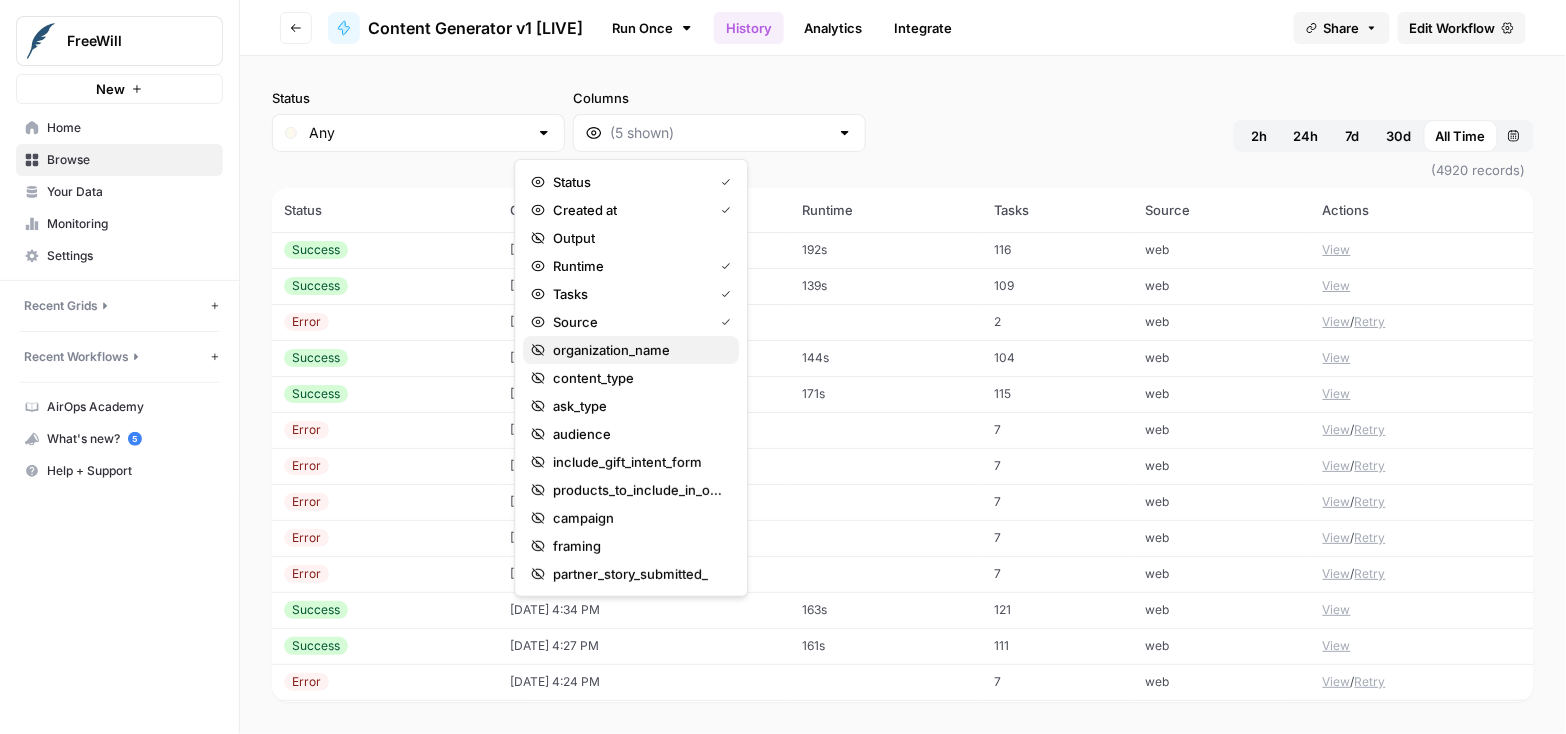 click on "organization_name" at bounding box center (611, 350) 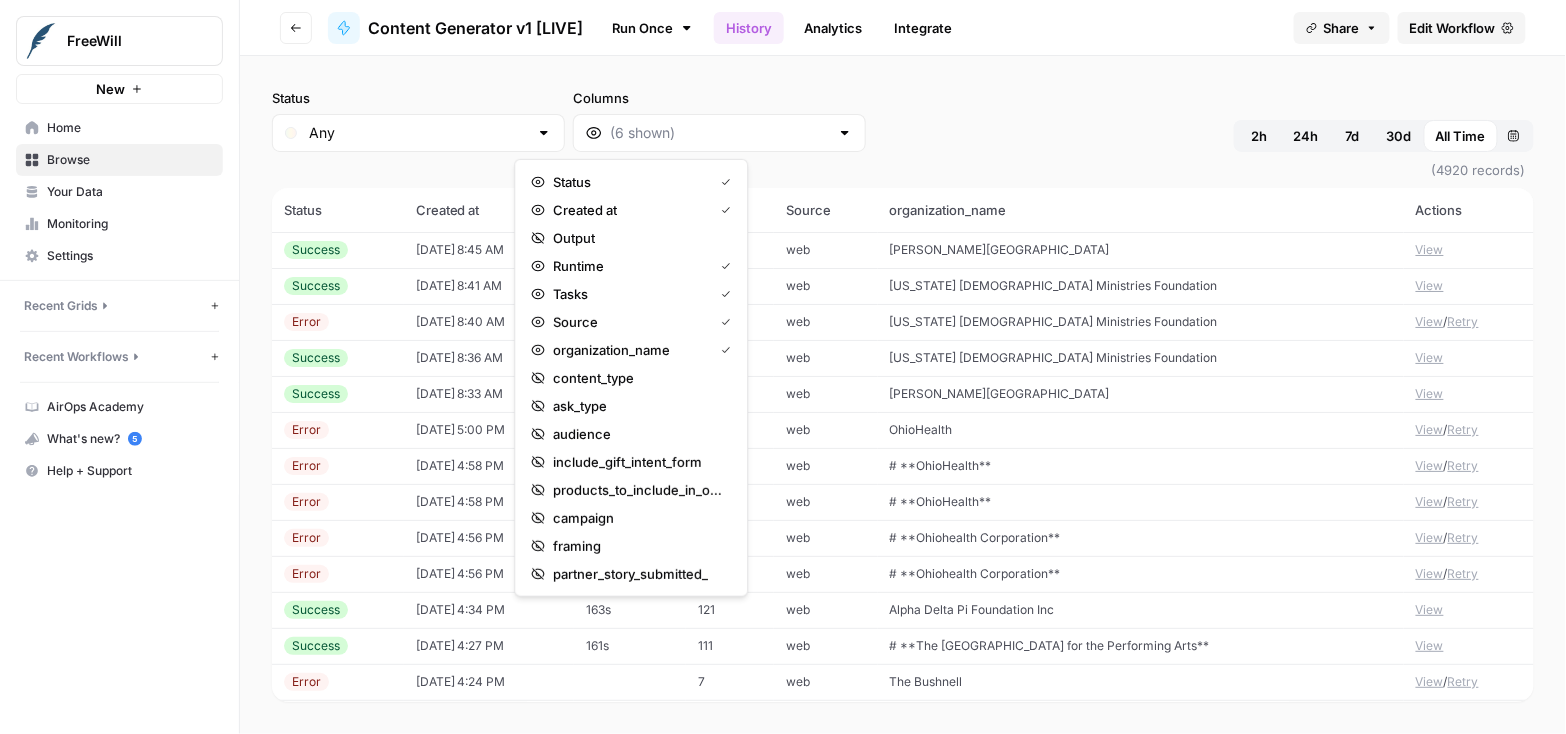 click on "Status Any Columns 2h 24h 7d 30d All Time Custom range" at bounding box center [903, 120] 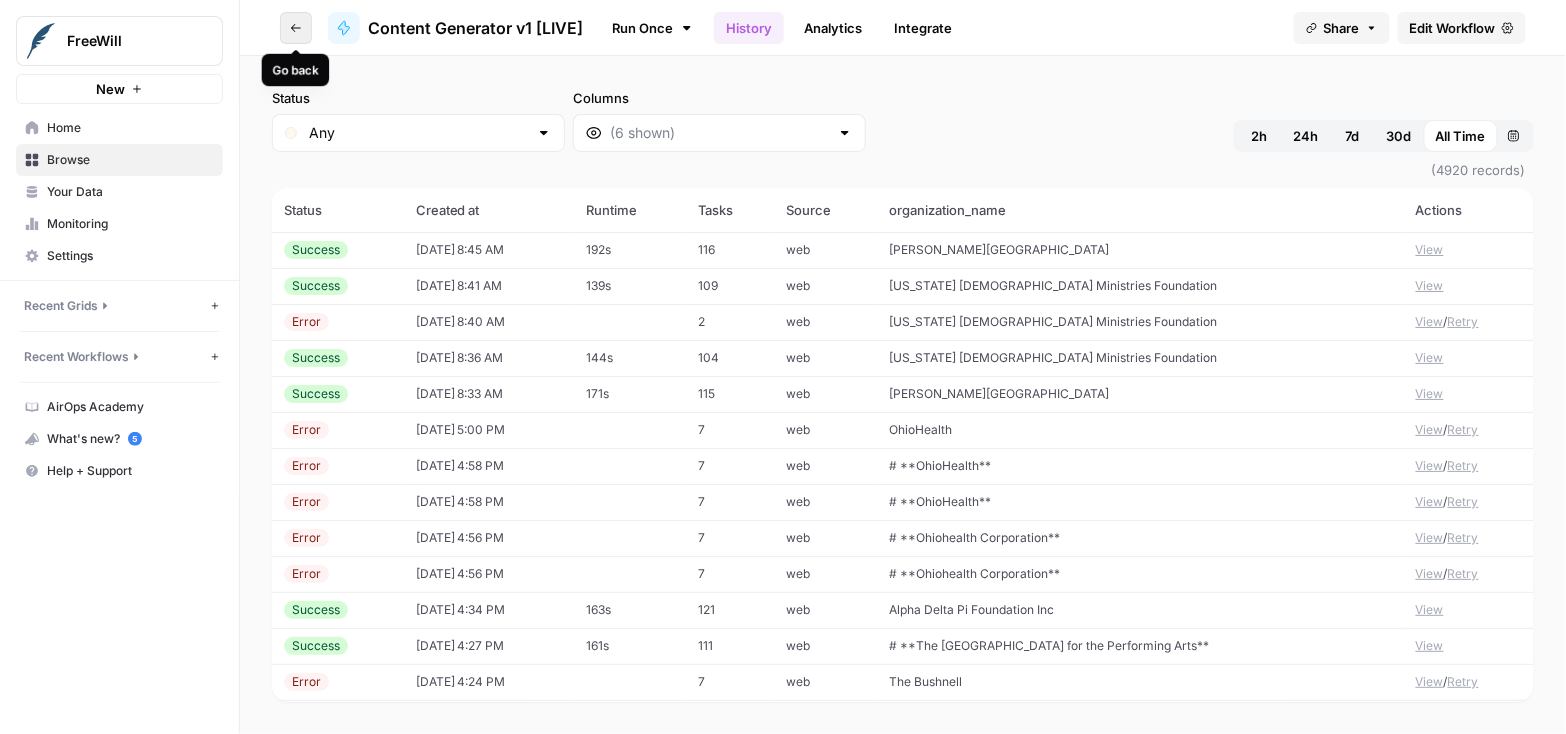 click on "Go back" at bounding box center (296, 28) 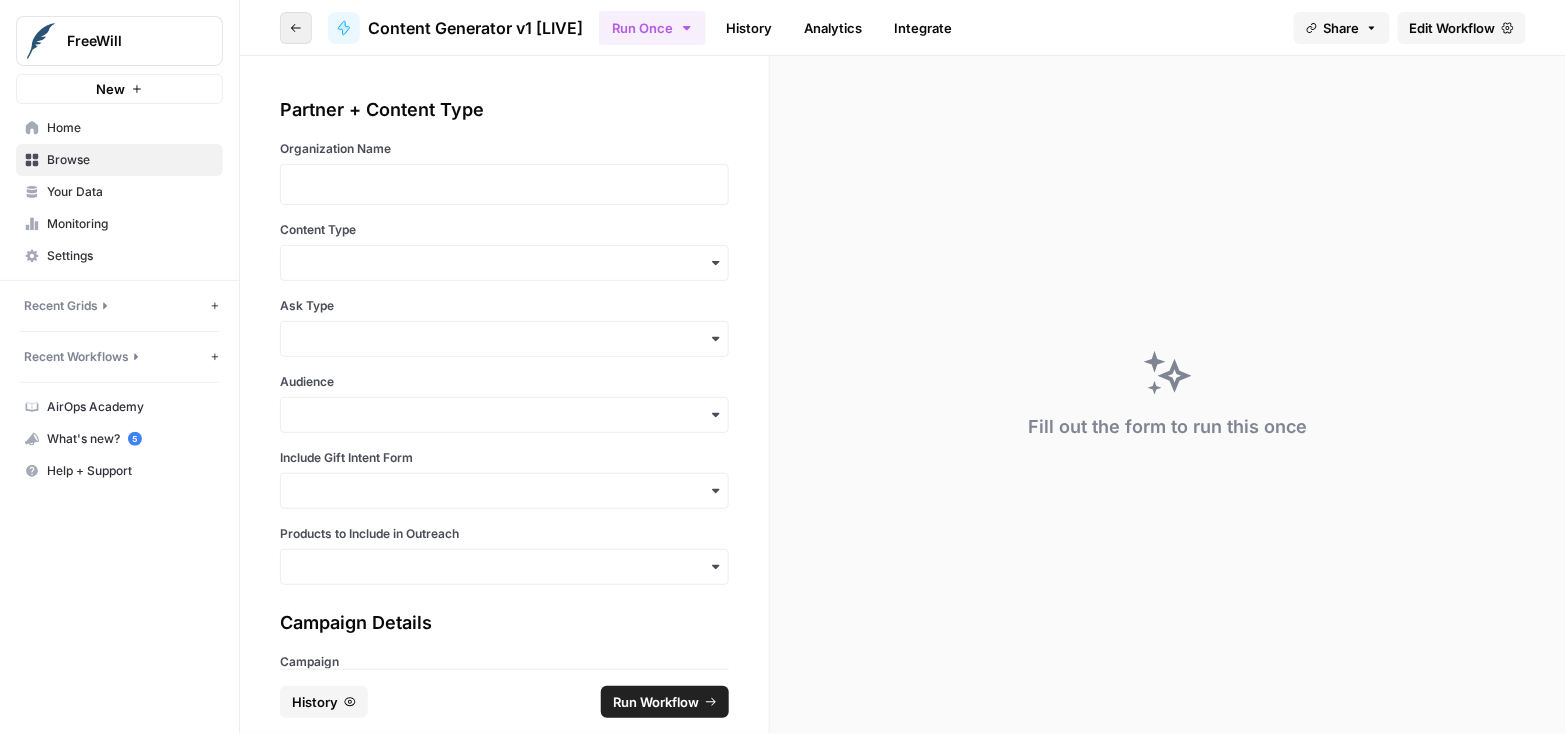 click on "Go back" at bounding box center [296, 28] 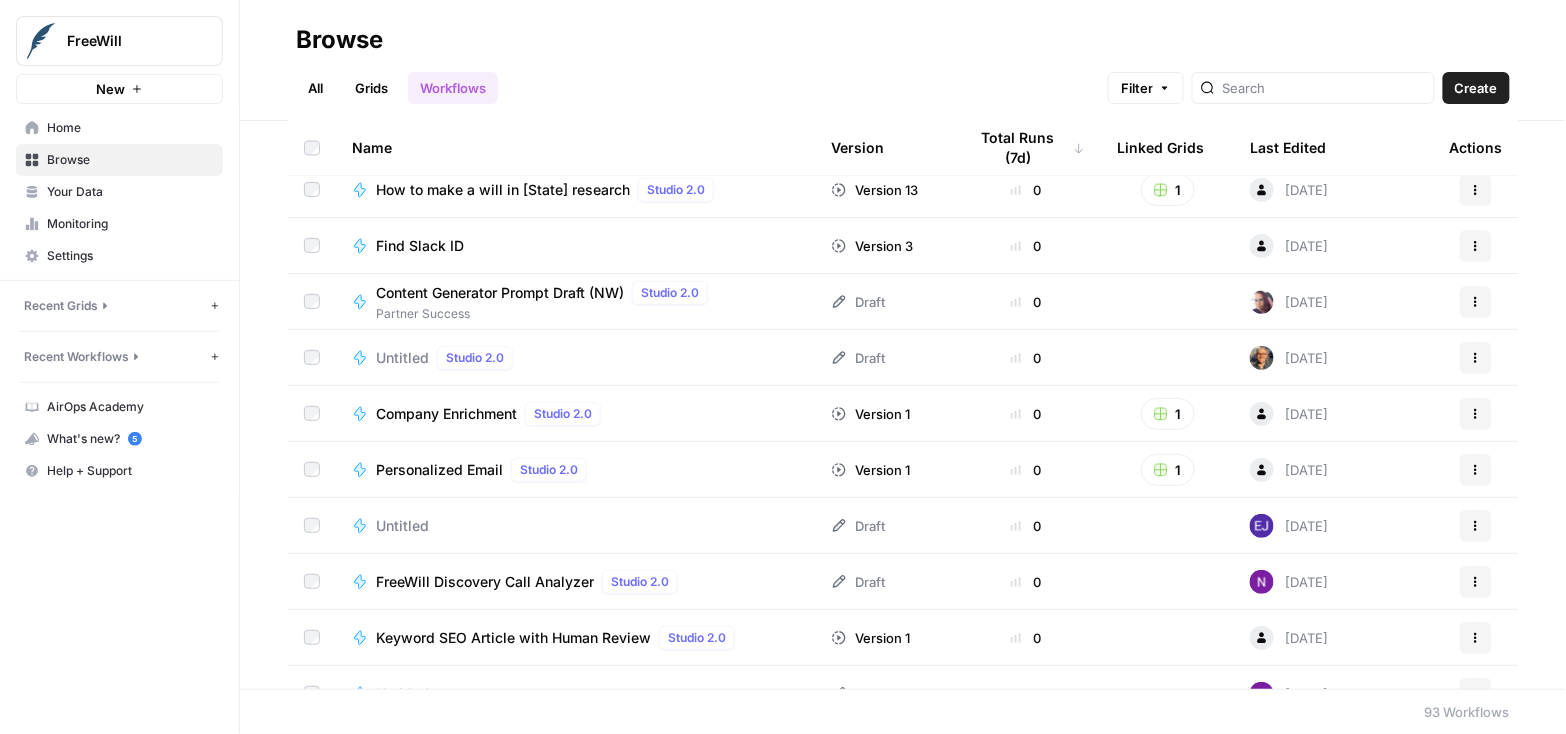 scroll, scrollTop: 1185, scrollLeft: 0, axis: vertical 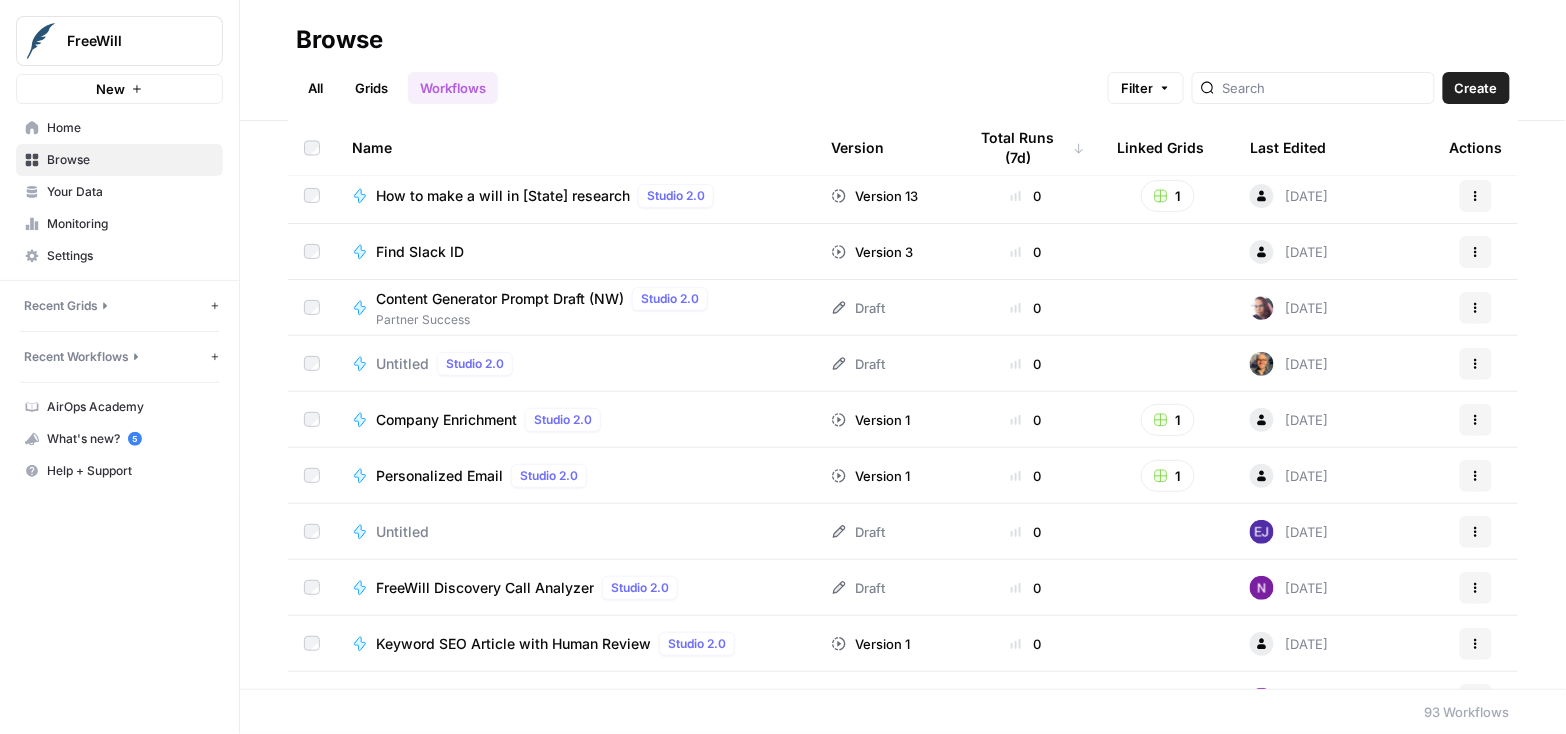click on "Content Generator Prompt Draft (NW)" at bounding box center (500, 299) 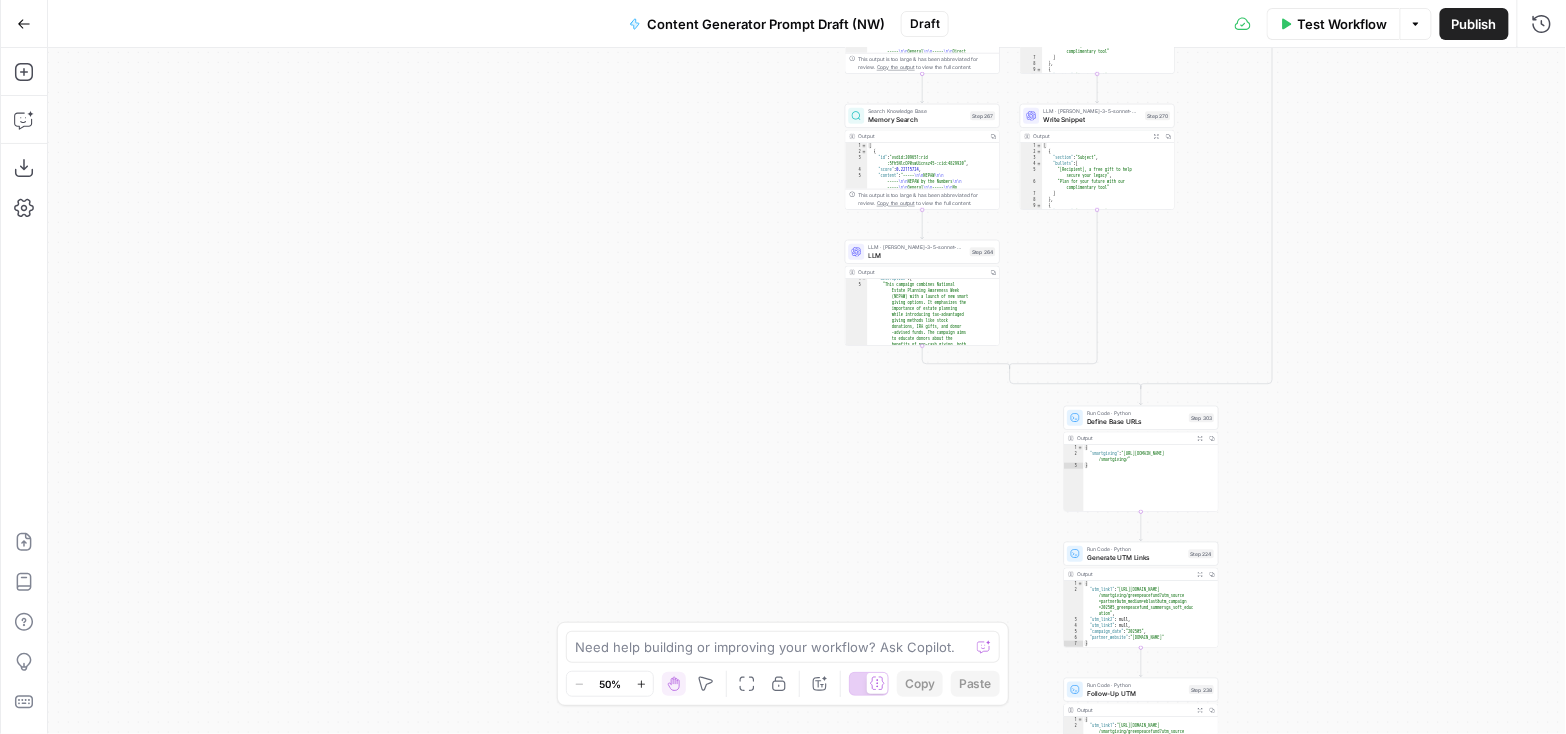 scroll, scrollTop: 55, scrollLeft: 0, axis: vertical 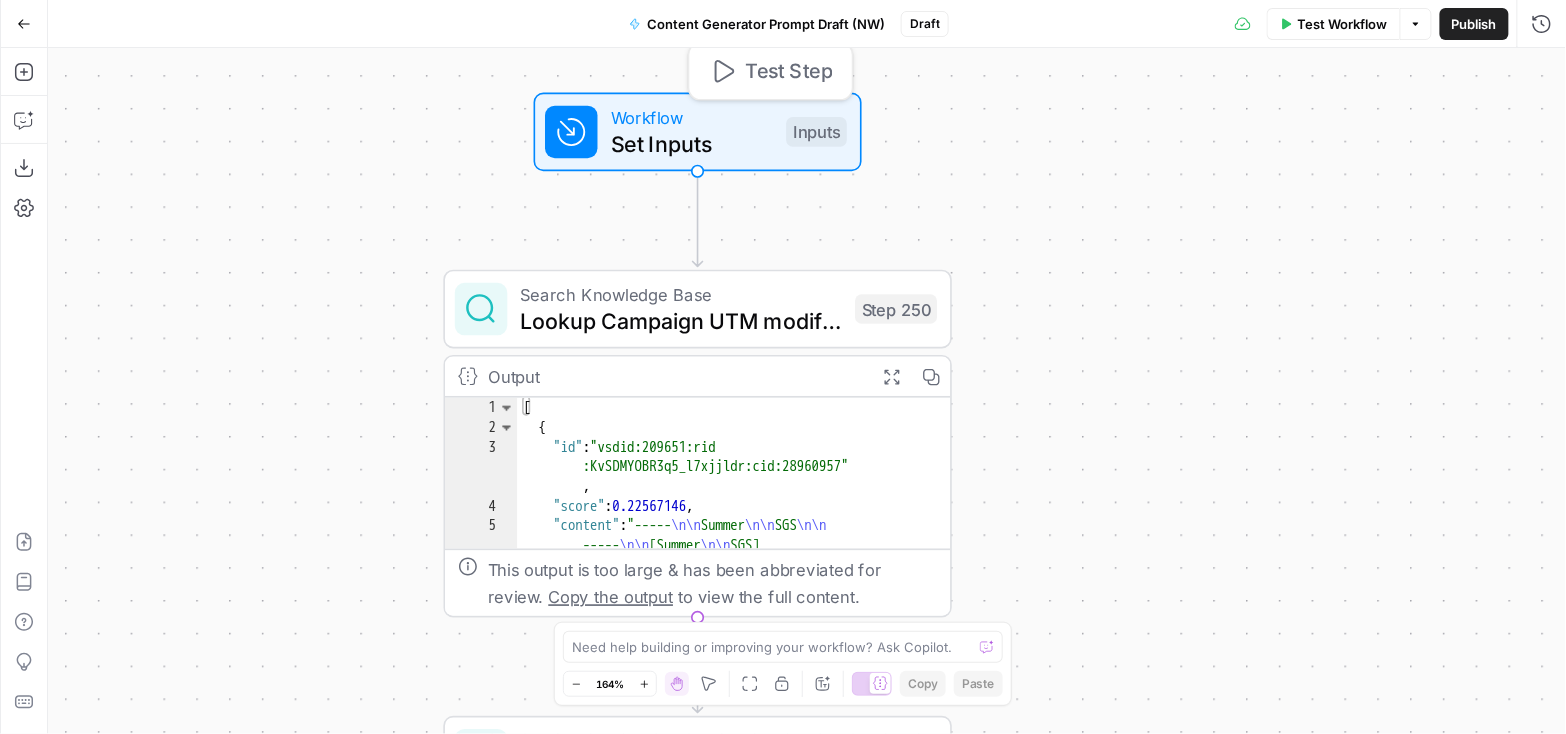 click on "Inputs" at bounding box center [816, 132] 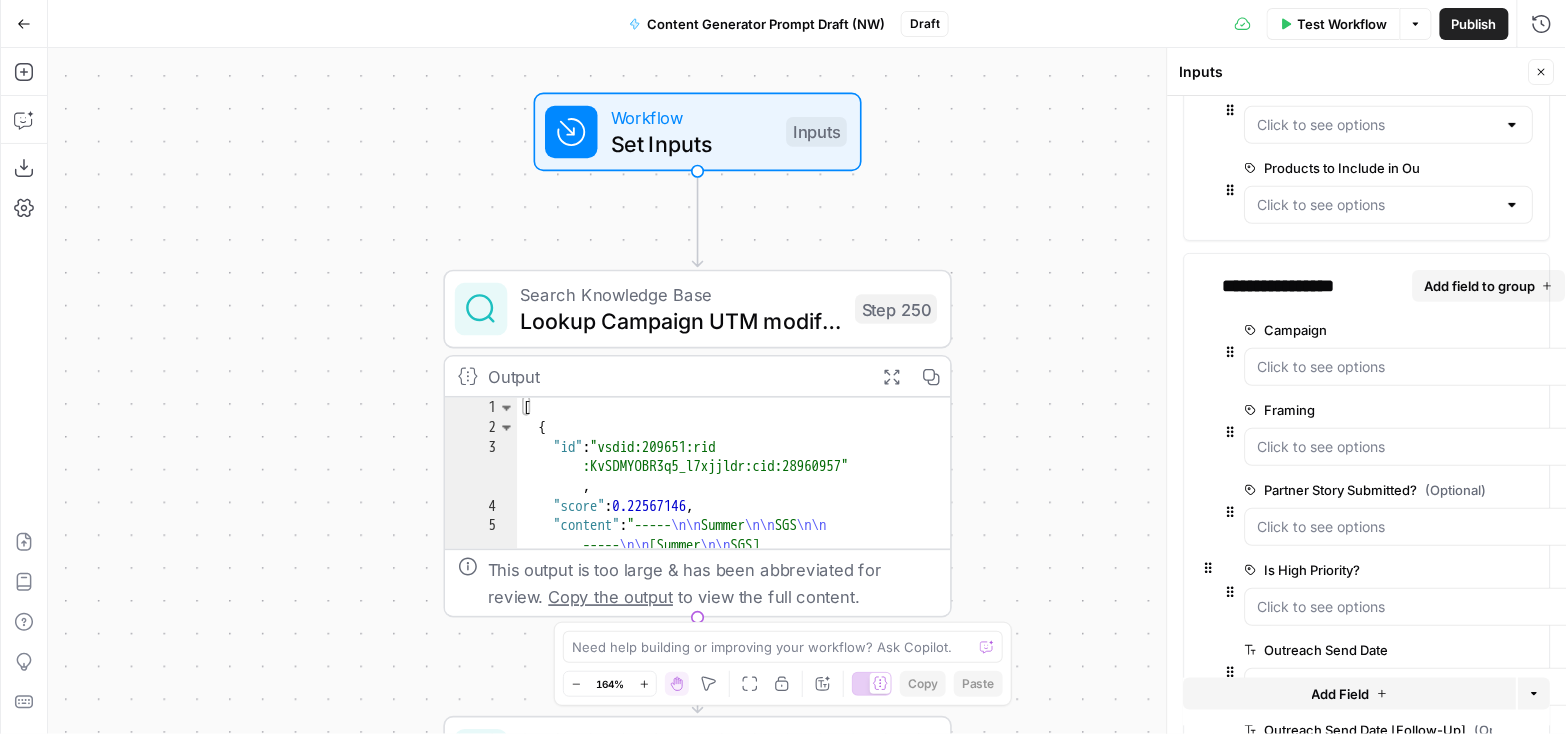 scroll, scrollTop: 362, scrollLeft: 0, axis: vertical 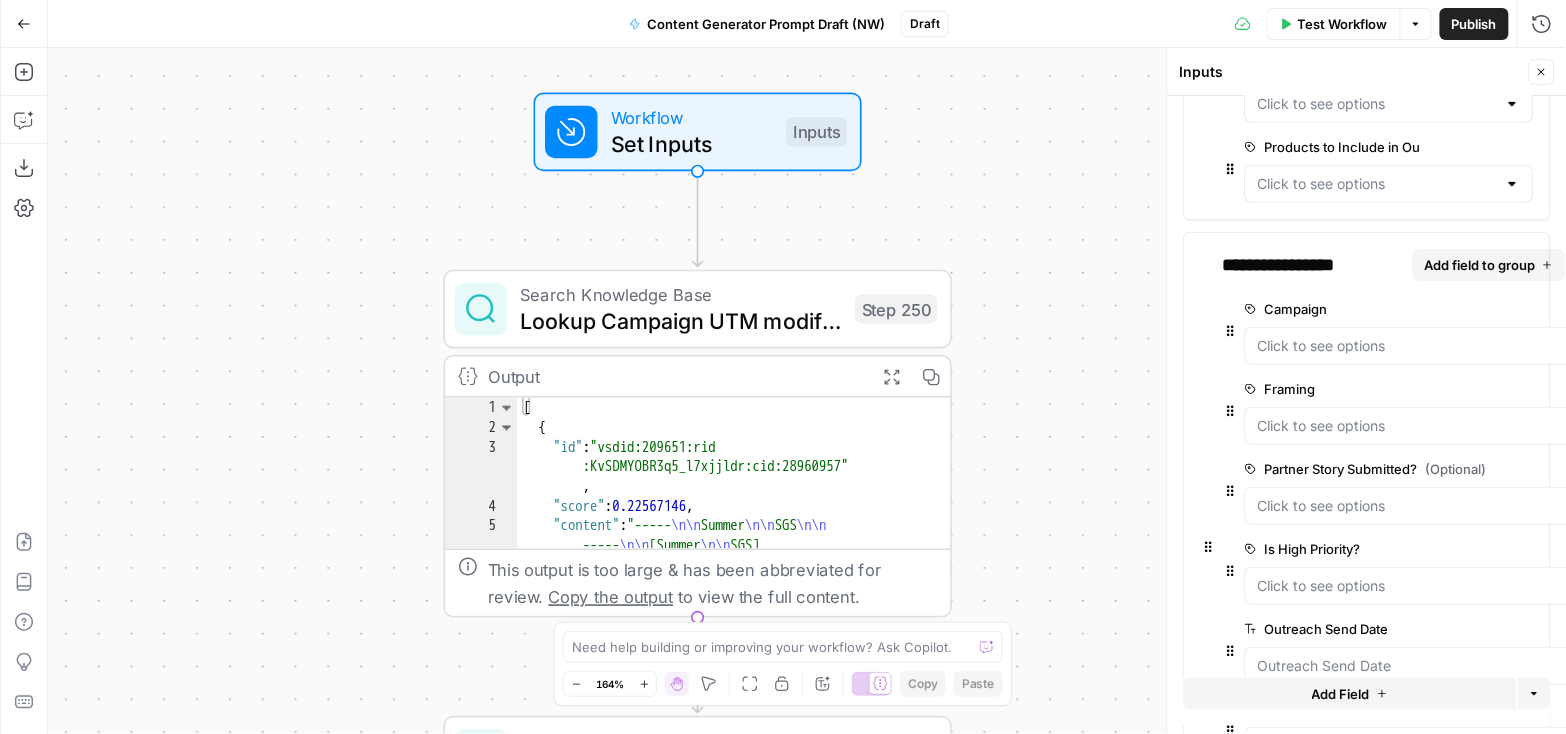 click on "true false true false true false true true false true false false Workflow Set Inputs Inputs Search Knowledge Base Lookup Campaign UTM modifier Step 250 Output Expand Output Copy 1 2 3 4 5 [    {      "id" :  "vsdid:209651:rid          :KvSDMYOBR3q5_l7xjjldr:cid:28960957"          ,      "score" :  0.22567146 ,      "content" :  "----- \n\n Summer \n\n SGS \n\n          ----- \n\n [Summer \n\n SGS]           Educational \n\n ----- \n\n General \n\n          ----- \n\n Soft Ask \n\n -----" ,     This output is too large & has been abbreviated for review.   Copy the output   to view the full content. Search Knowledge Base Lookup Framing UTM modifier Step 271 Output Expand Output Copy 1 2 3 4 5 [    {      "id" :  "vsdid:209651:rid          :OUUk5CdRcvCq2HNufDfep:cid:28960961"          ,      "score" :  0.20072758 ,      "content" :  "----- \n\n Summer \n\n SGS \n\n          ----- \n\n [Summer \n\n SGS]           Educational \n\n ----- ," at bounding box center [807, 391] 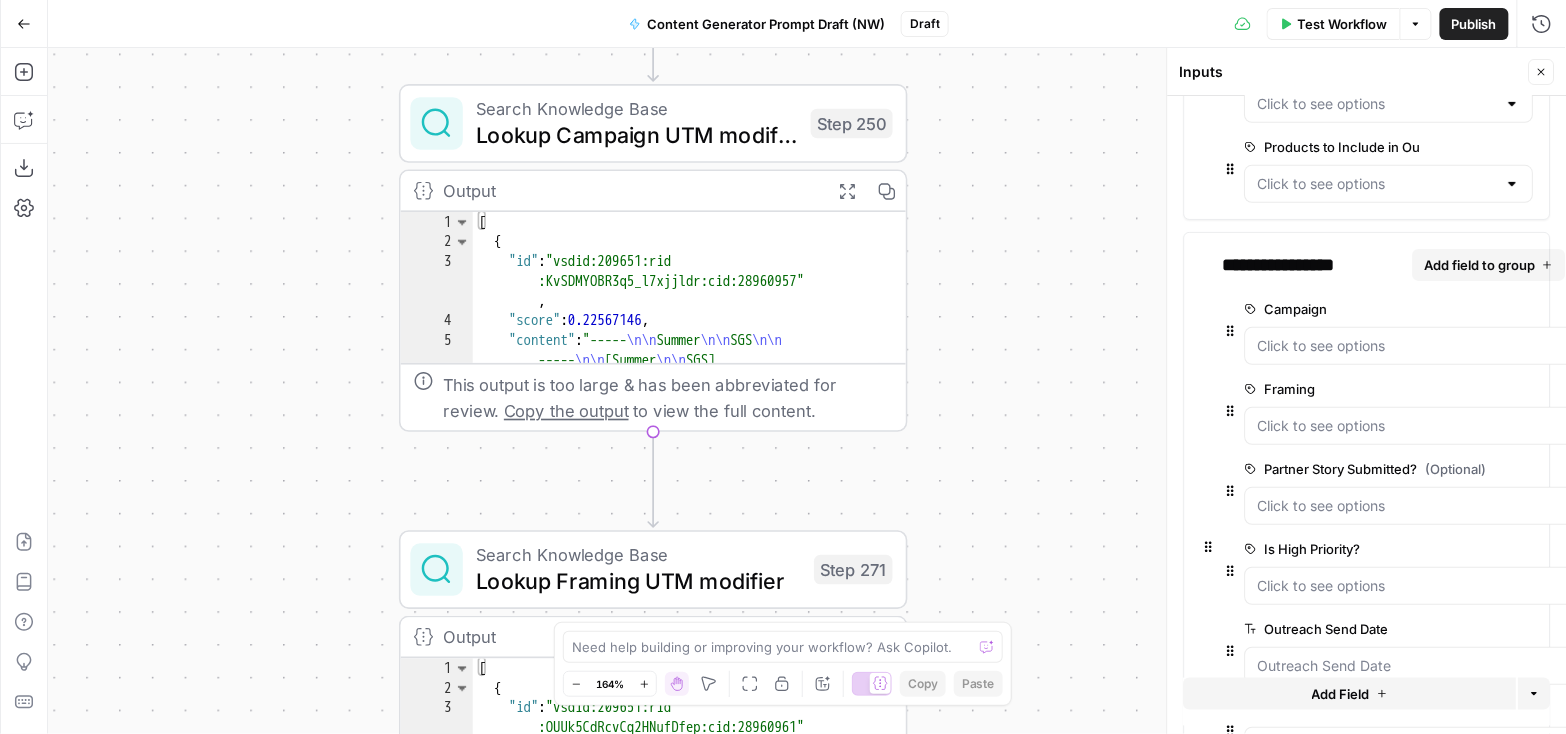 click on "Copy the output" at bounding box center [566, 411] 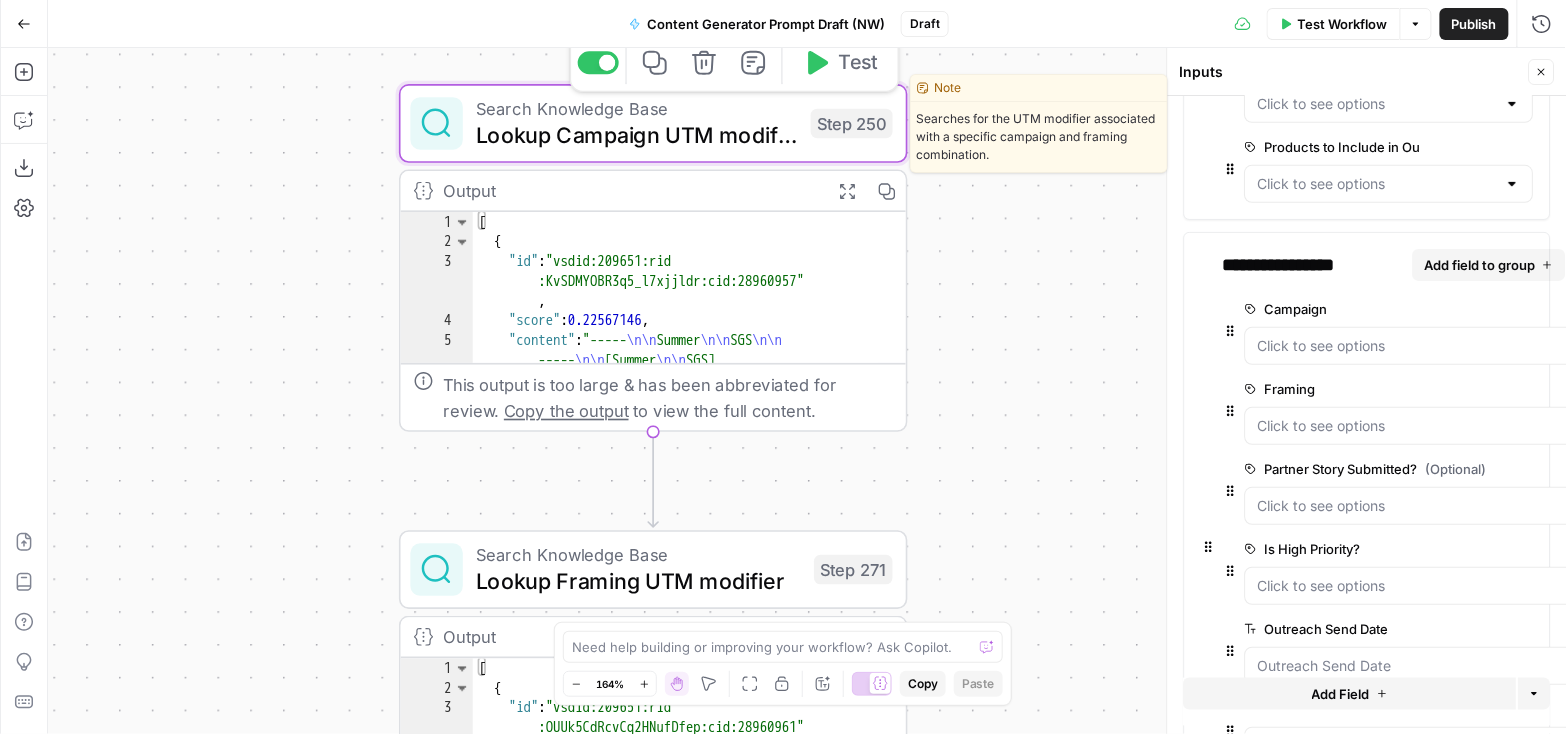 click on "Lookup Campaign UTM modifier" at bounding box center [637, 135] 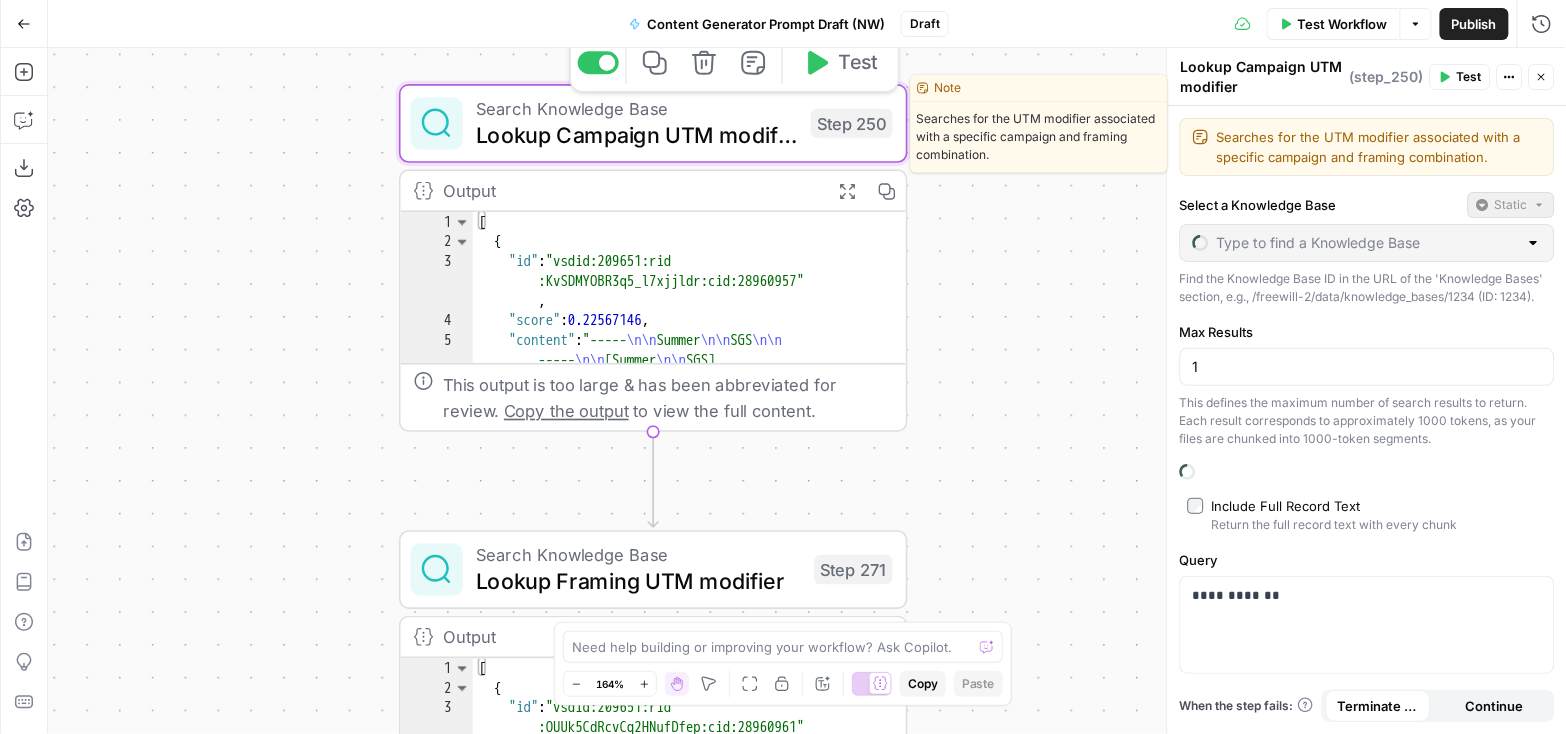 type on "Content Generator" 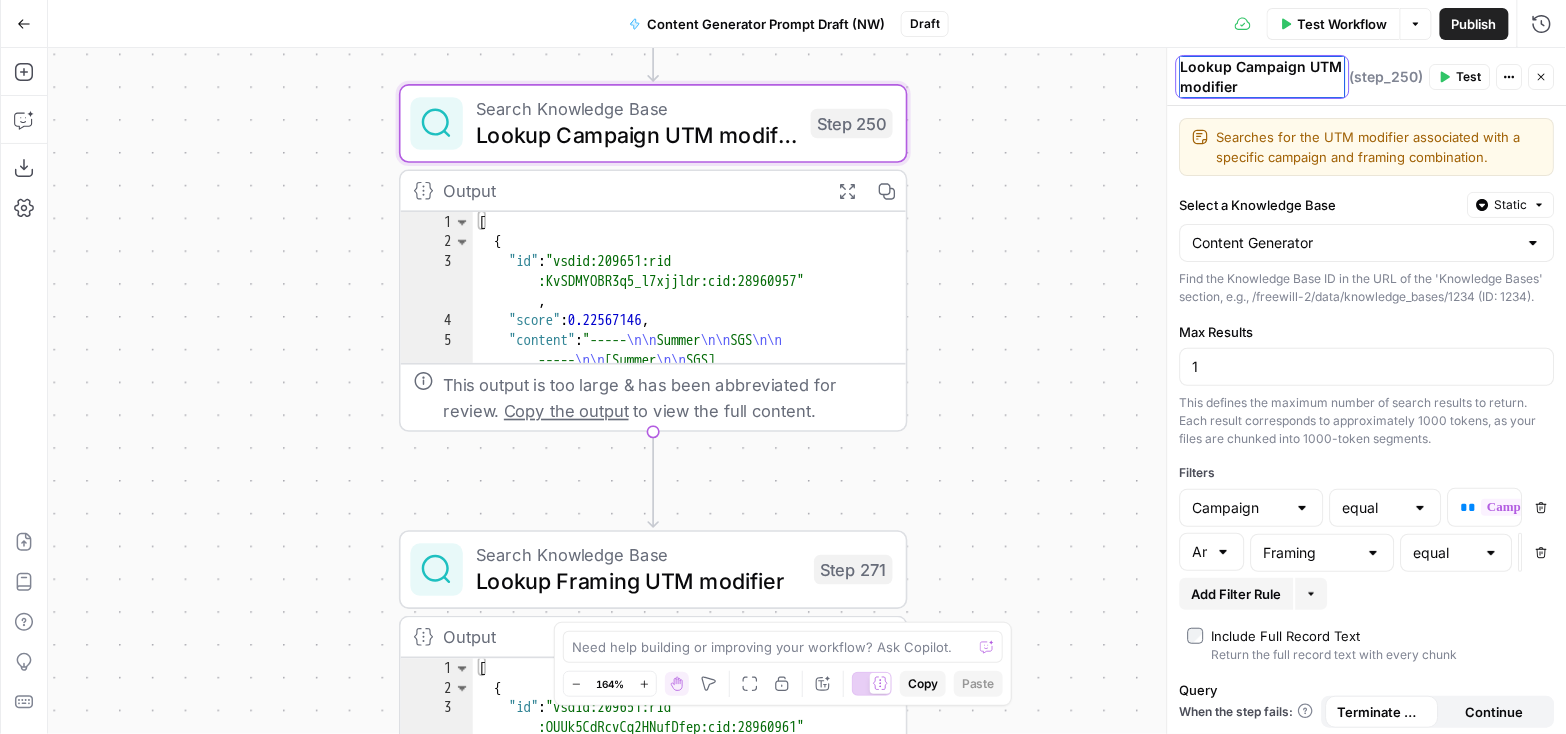 drag, startPoint x: 1246, startPoint y: 87, endPoint x: 1178, endPoint y: 68, distance: 70.60453 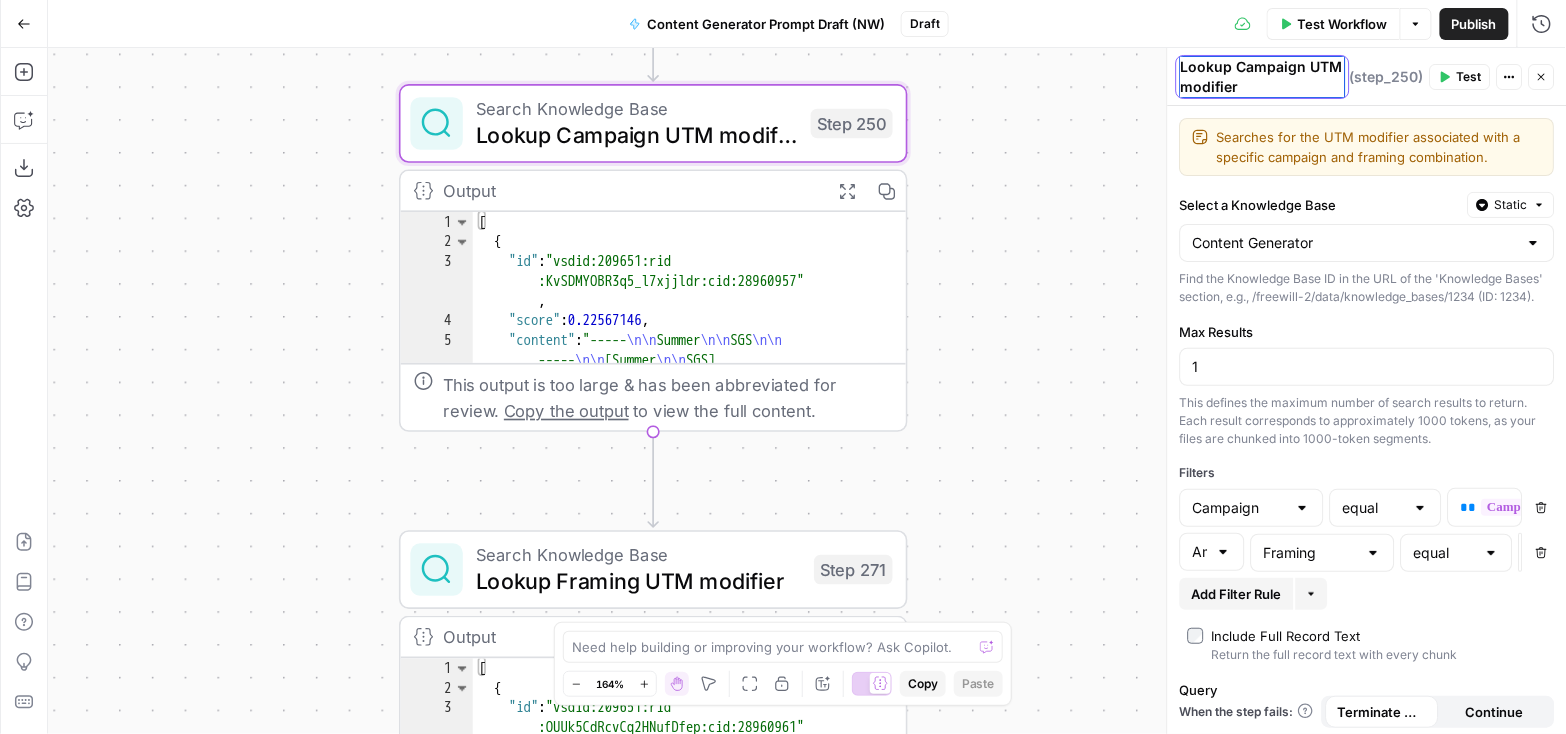 click on "Lookup Campaign UTM modifier Lookup Campaign UTM modifier" at bounding box center [1263, 77] 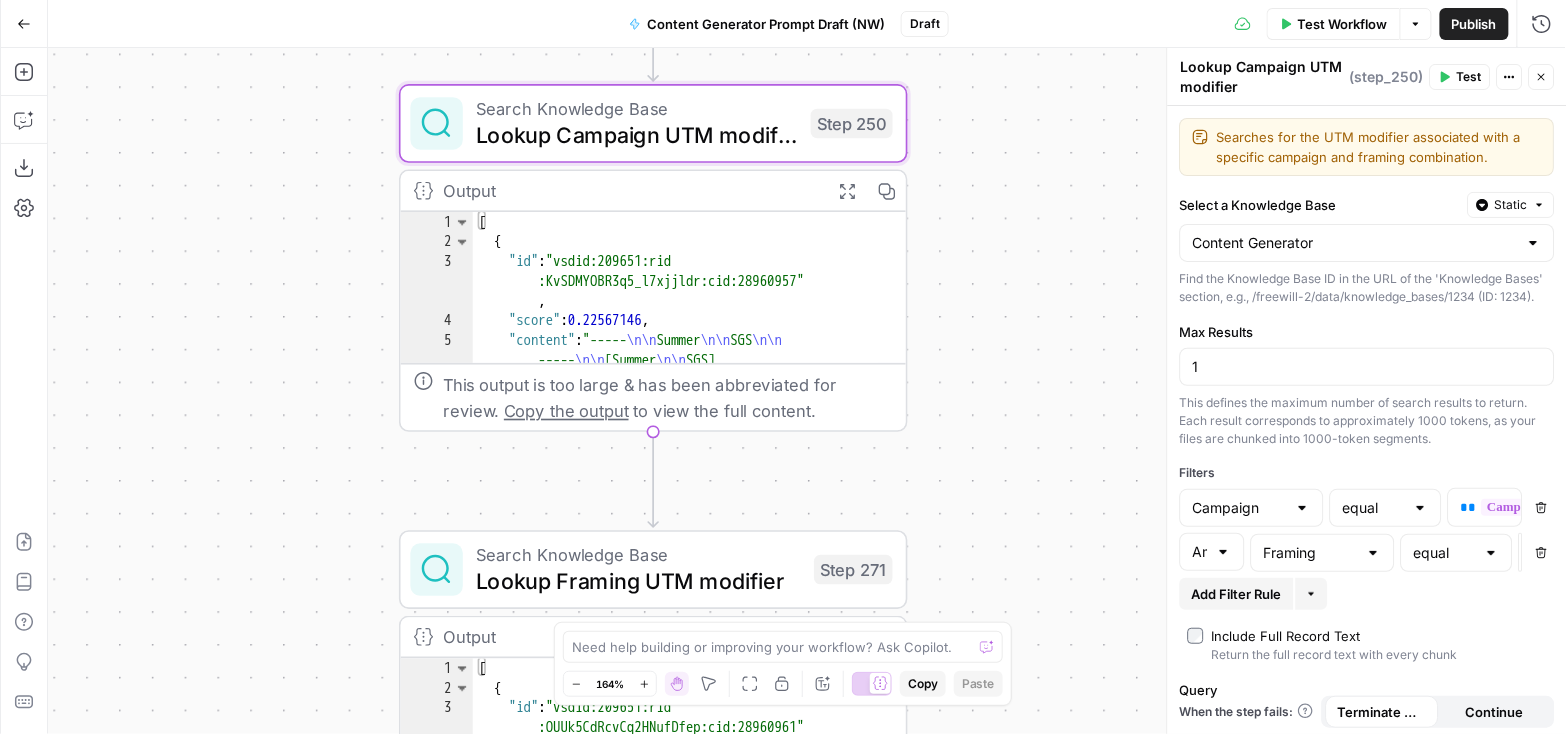 click on "true false true false true false true true false true false false Workflow Set Inputs Inputs Search Knowledge Base Lookup Campaign UTM modifier Step 250 Output Expand Output Copy 1 2 3 4 5 [    {      "id" :  "vsdid:209651:rid          :KvSDMYOBR3q5_l7xjjldr:cid:28960957"          ,      "score" :  0.22567146 ,      "content" :  "----- \n\n Summer \n\n SGS \n\n          ----- \n\n [Summer \n\n SGS]           Educational \n\n ----- \n\n General \n\n          ----- \n\n Soft Ask \n\n -----" ,     This output is too large & has been abbreviated for review.   Copy the output   to view the full content. Search Knowledge Base Lookup Framing UTM modifier Step 271 Output Expand Output Copy 1 2 3 4 5 [    {      "id" :  "vsdid:209651:rid          :OUUk5CdRcvCq2HNufDfep:cid:28960961"          ,      "score" :  0.20072758 ,      "content" :  "----- \n\n Summer \n\n SGS \n\n          ----- \n\n [Summer \n\n SGS]           Educational \n\n ----- ," at bounding box center [807, 391] 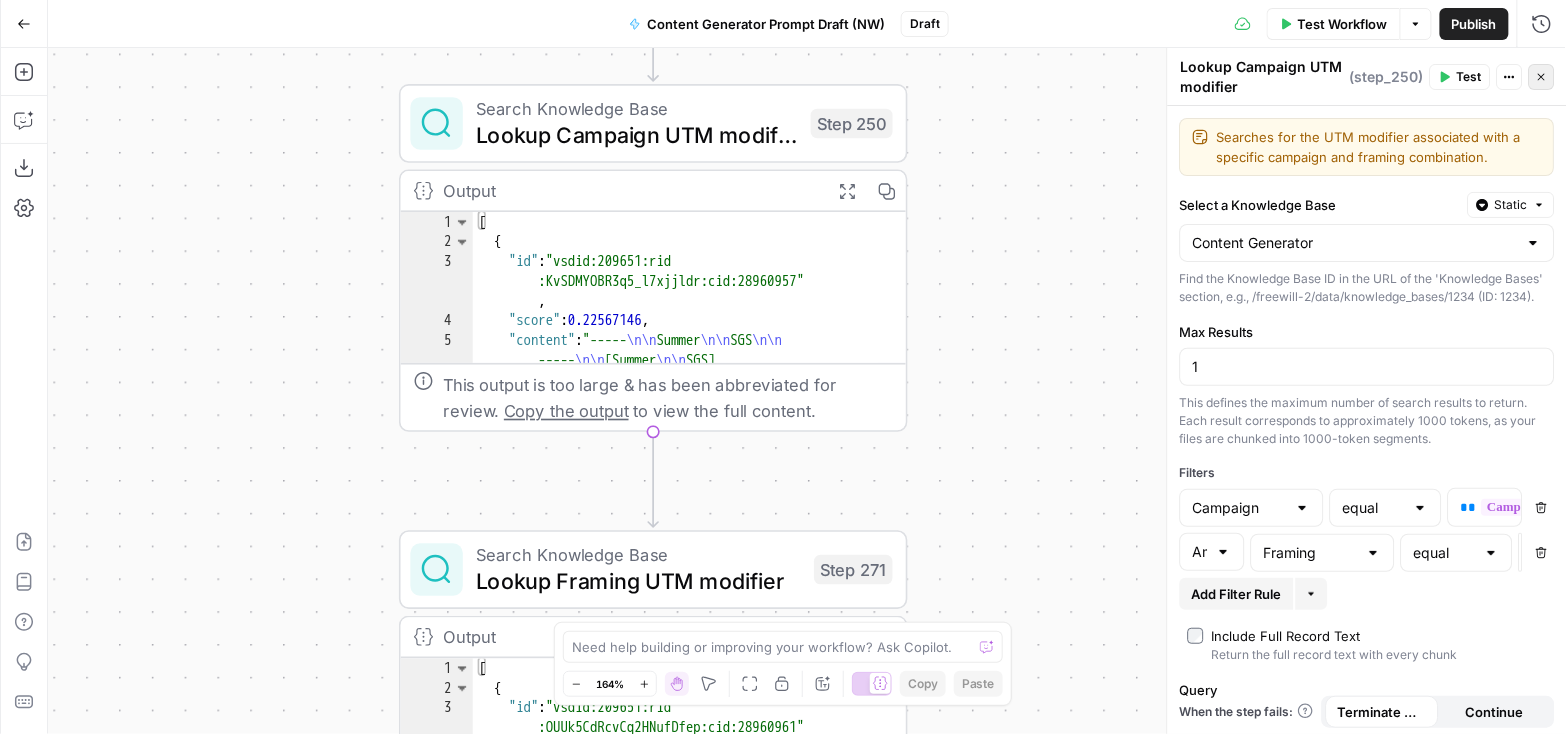 click 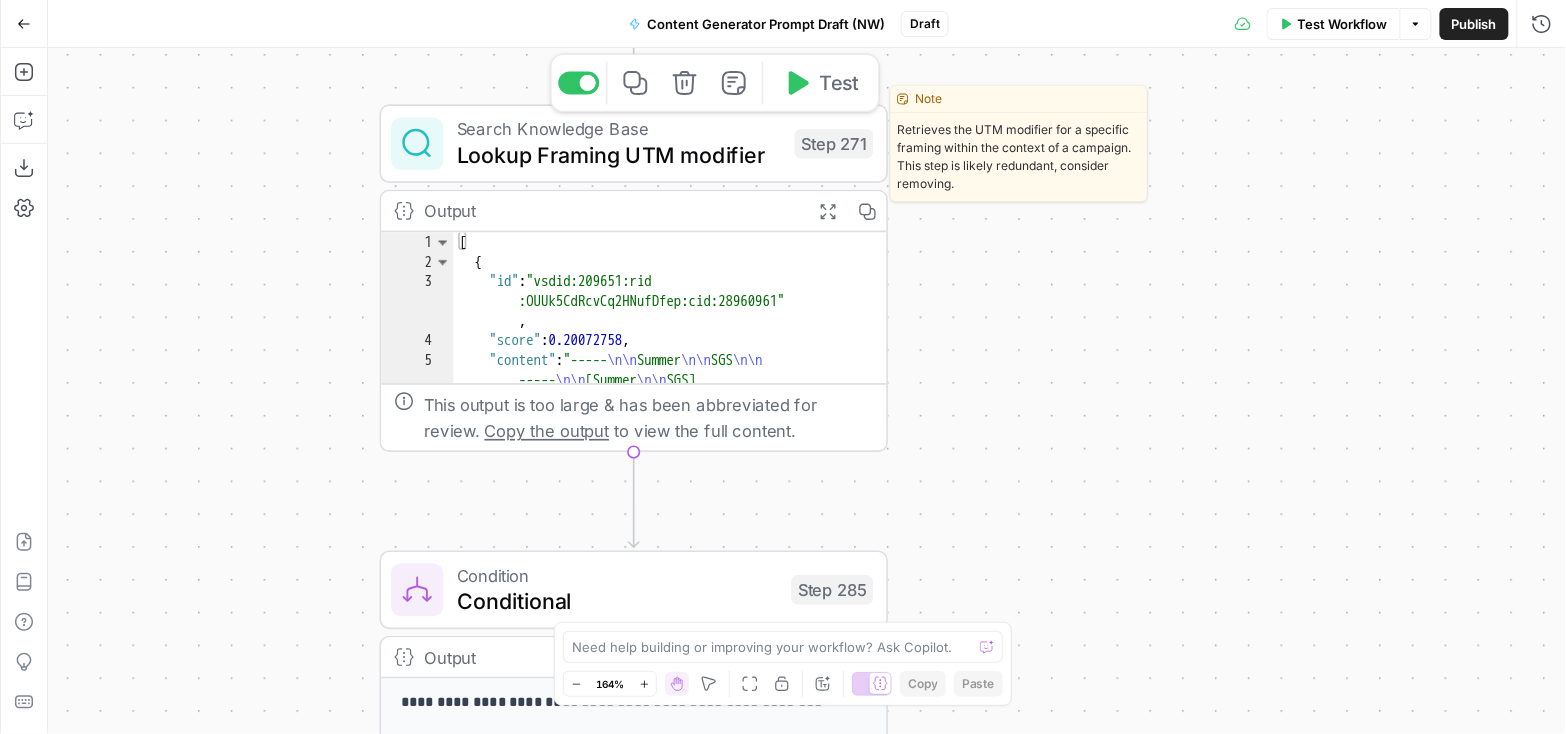 click on "Lookup Framing UTM modifier" at bounding box center (619, 155) 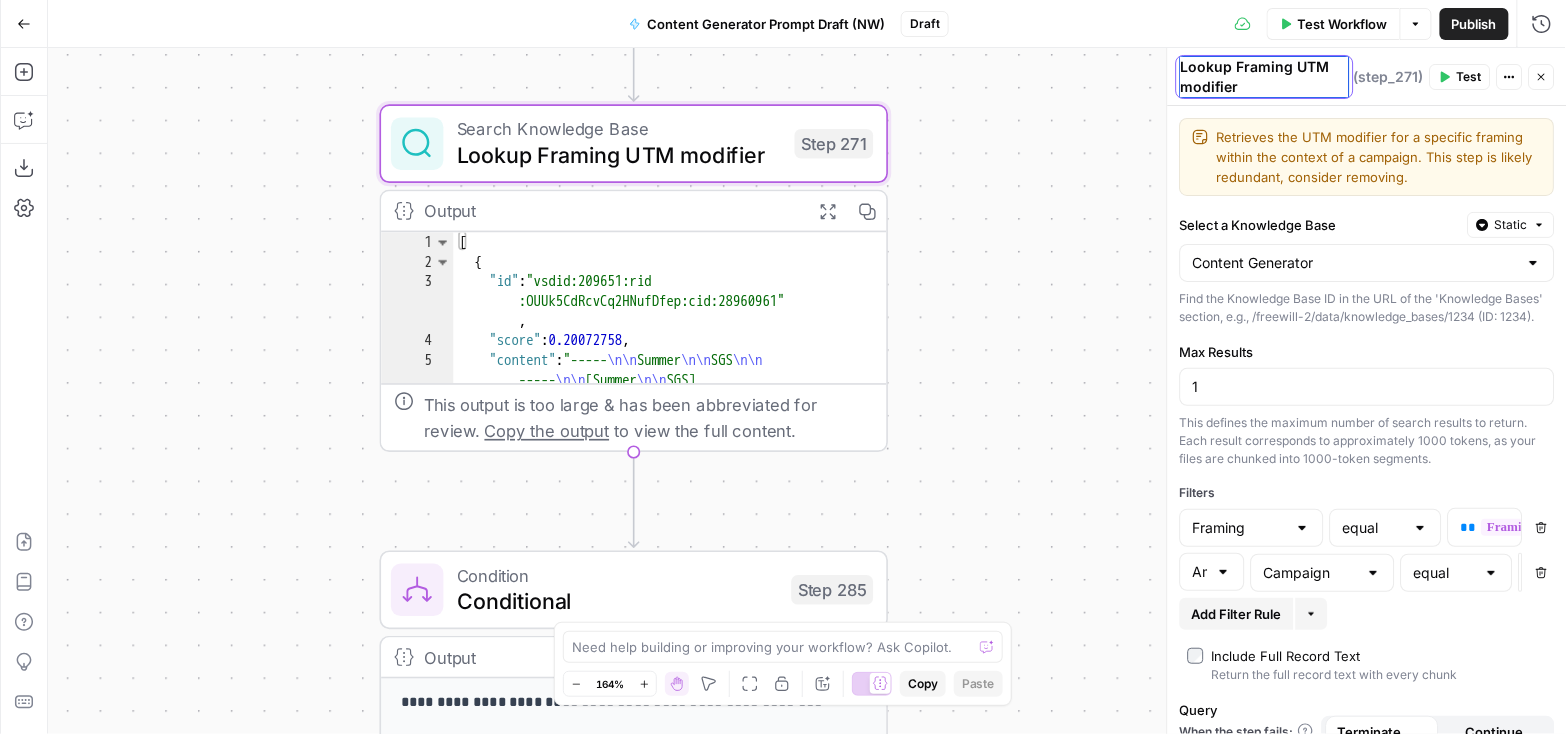 drag, startPoint x: 1253, startPoint y: 88, endPoint x: 1180, endPoint y: 64, distance: 76.843994 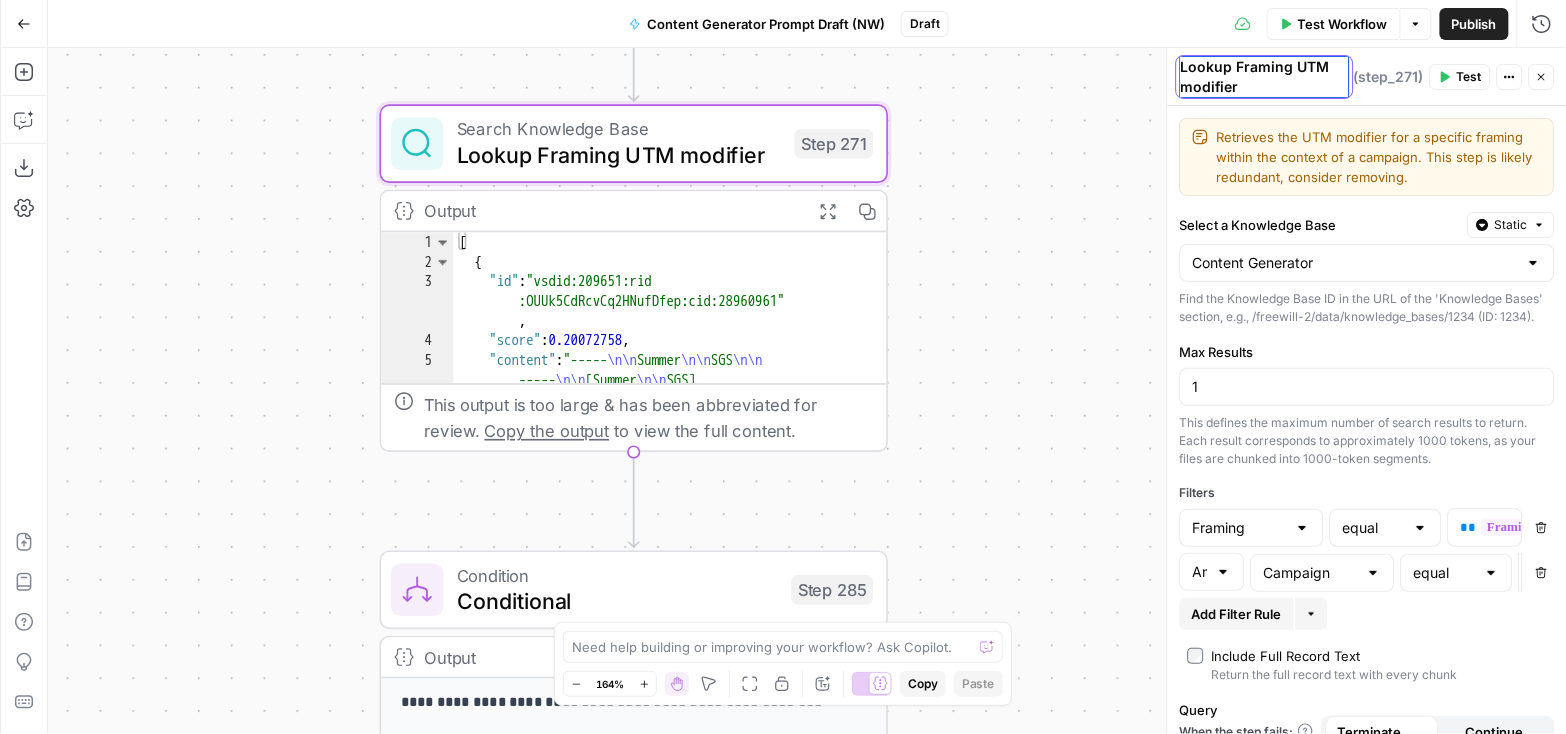 click on "Lookup Framing UTM modifier" at bounding box center [1265, 77] 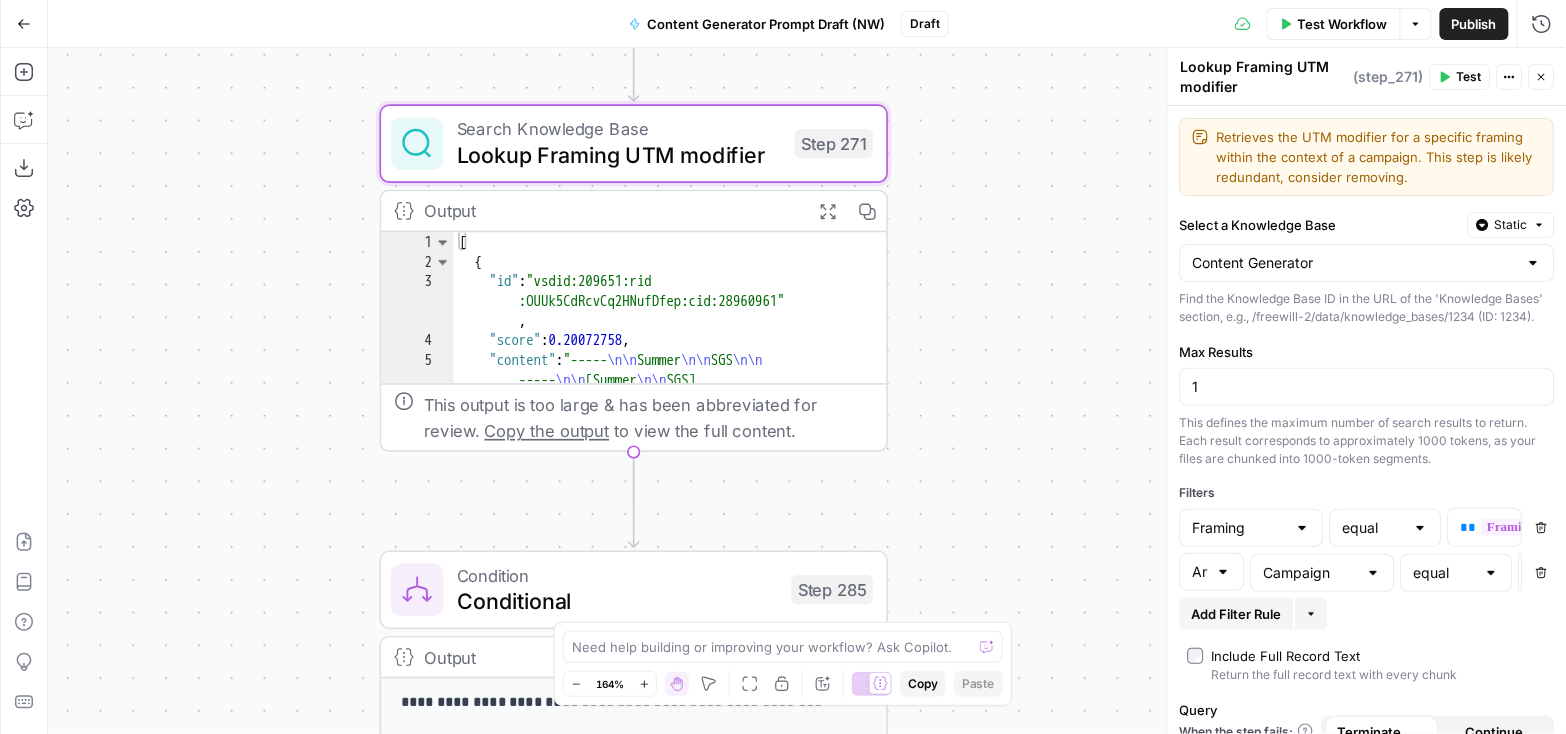 click 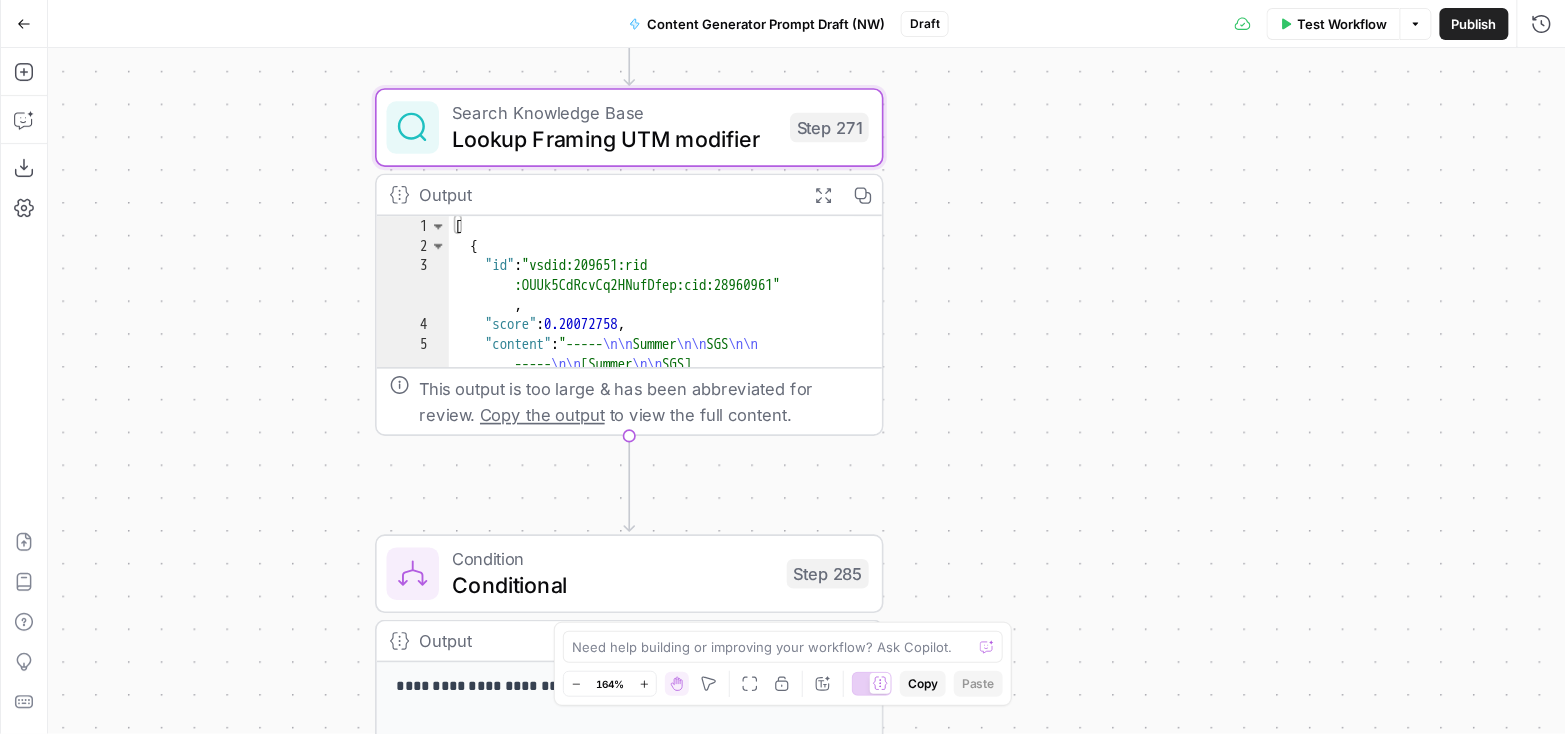 click on "Copy the output" at bounding box center [542, 415] 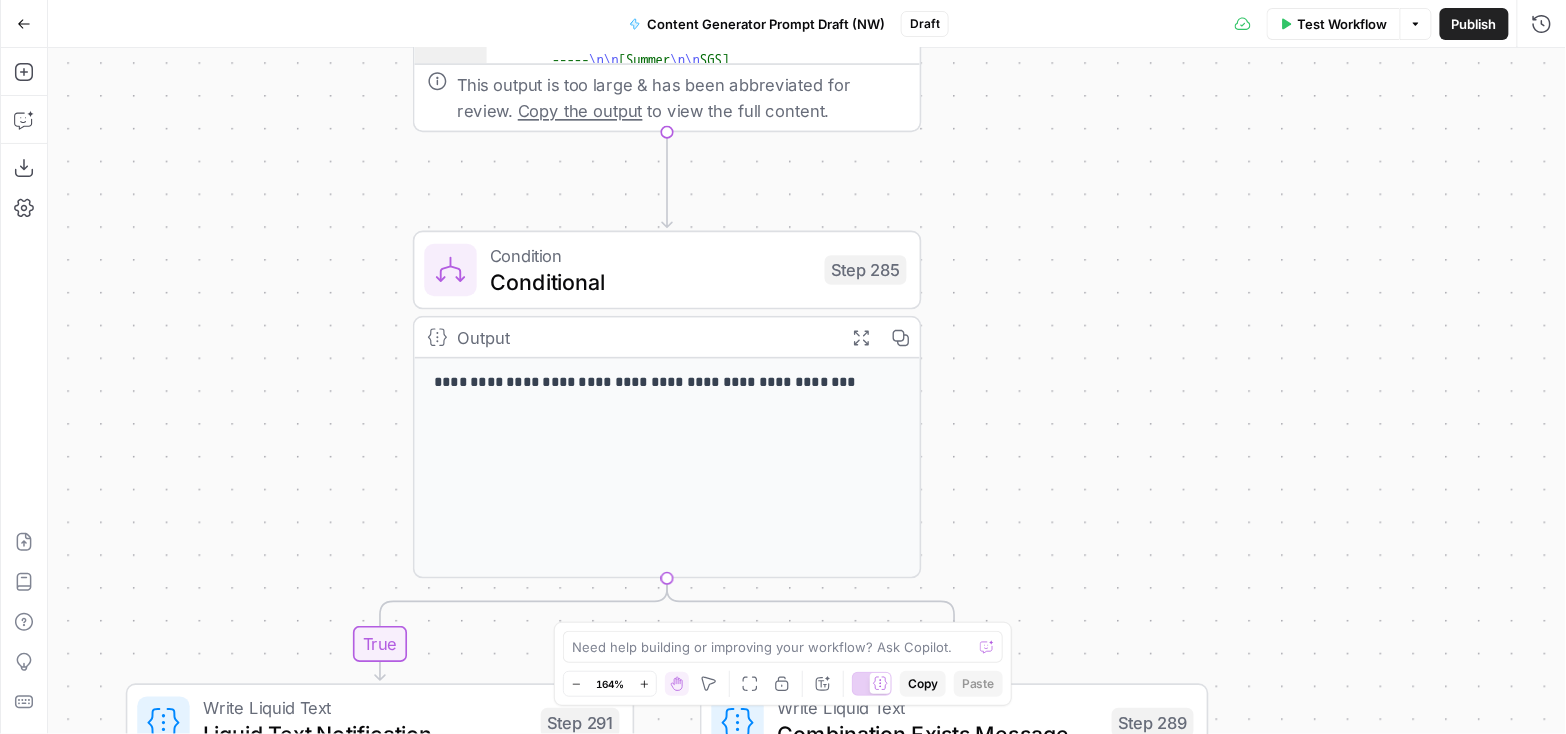 click on "Conditional" at bounding box center (651, 281) 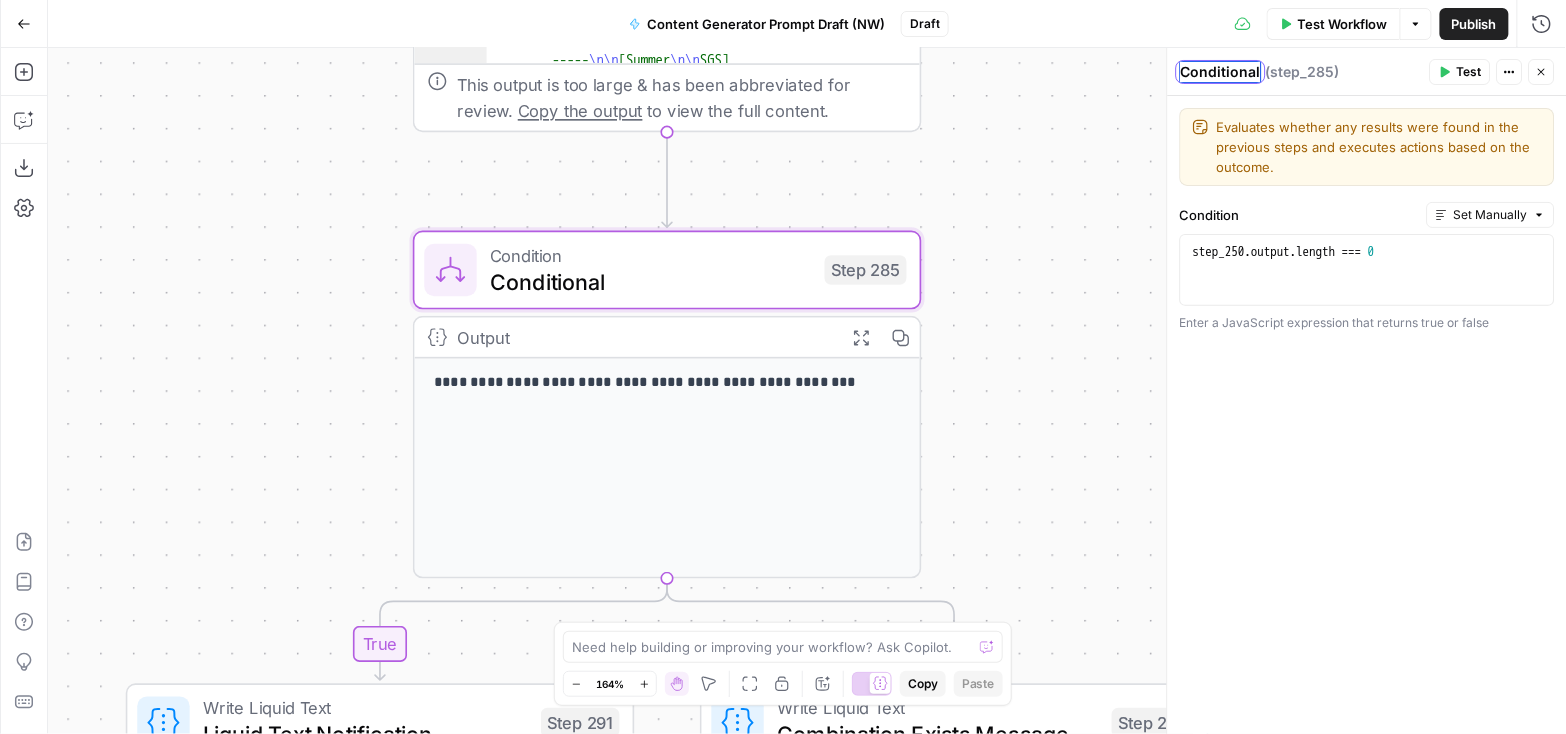drag, startPoint x: 1181, startPoint y: 76, endPoint x: 1258, endPoint y: 76, distance: 77 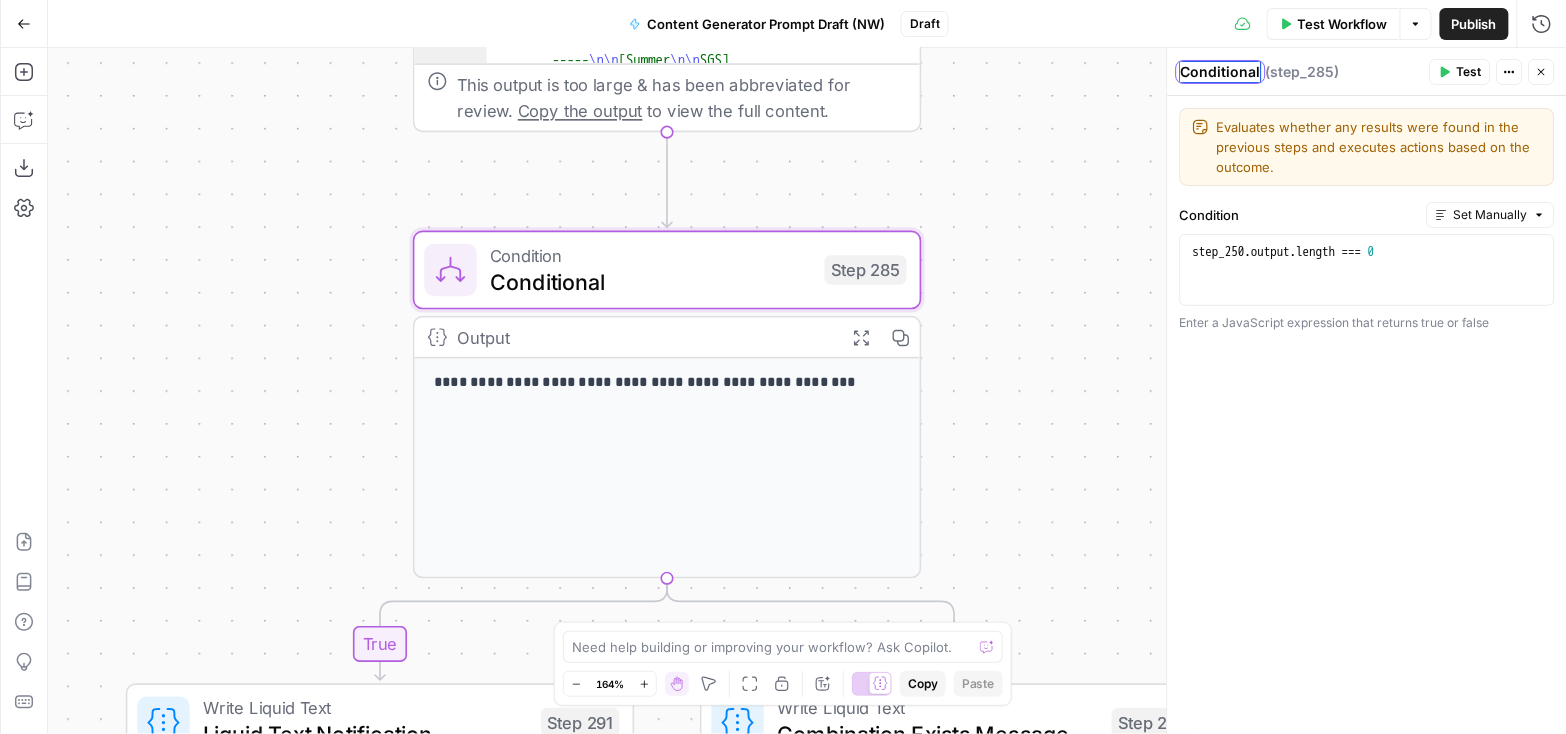 click on "Conditional Conditional" at bounding box center (1221, 72) 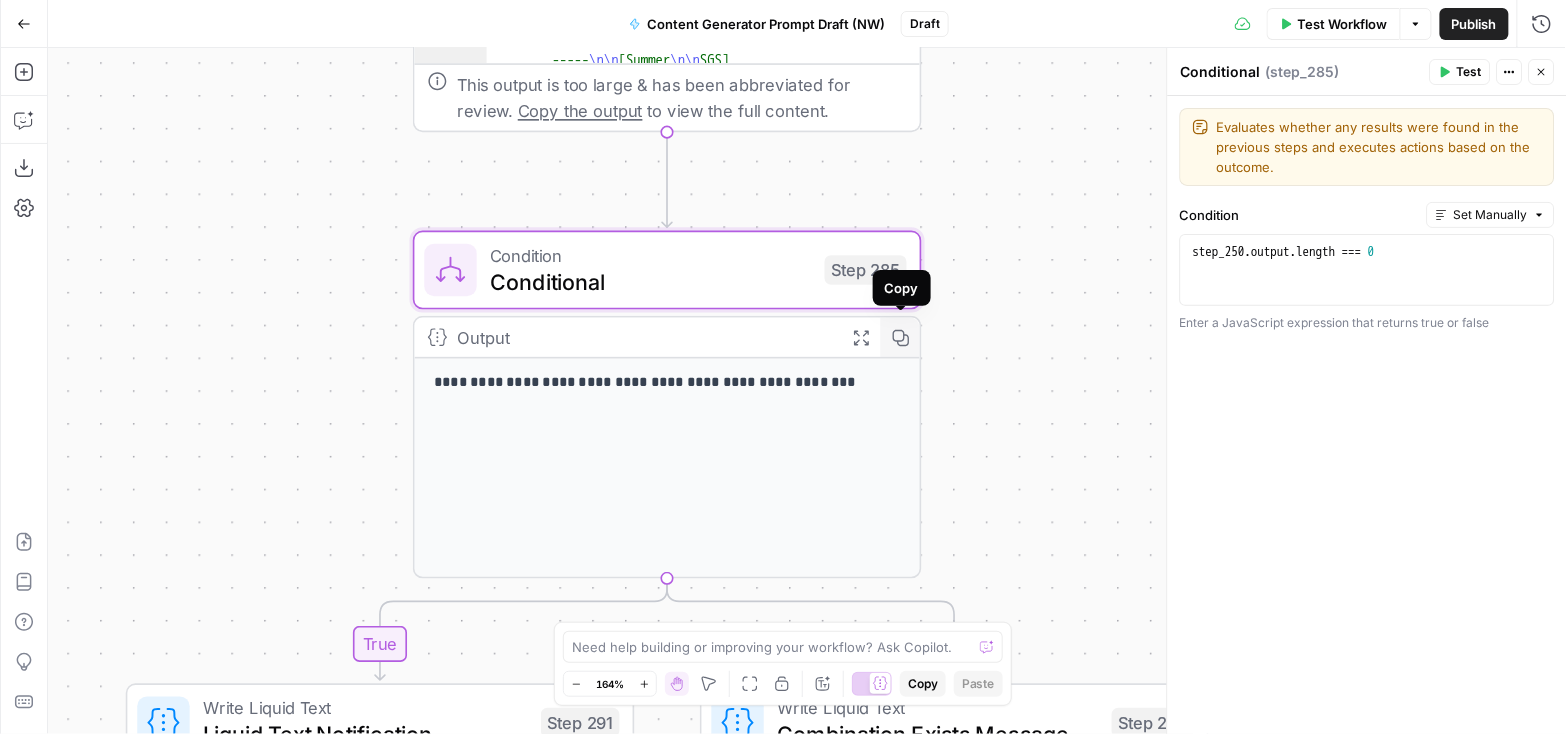 click 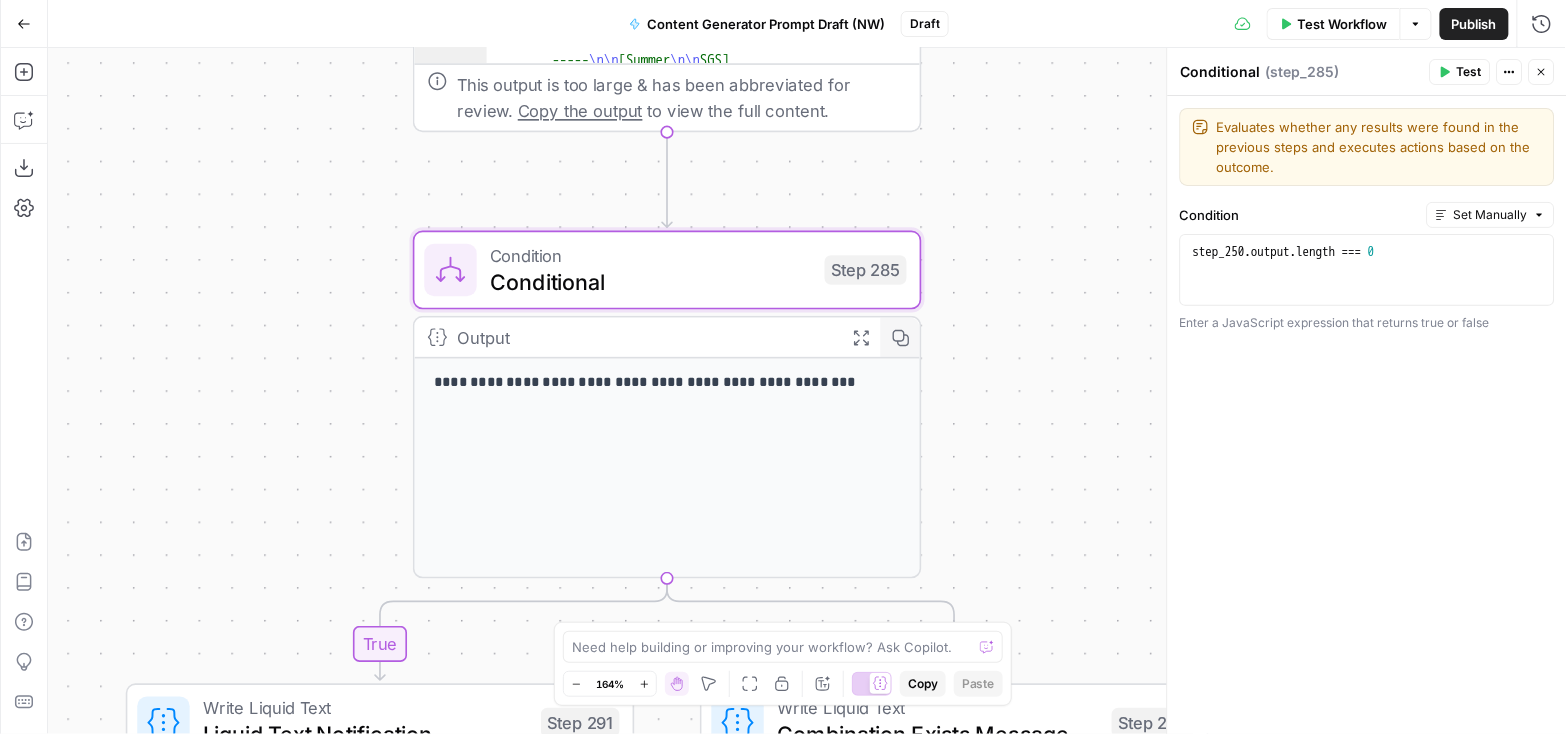click on "Output" at bounding box center [644, 337] 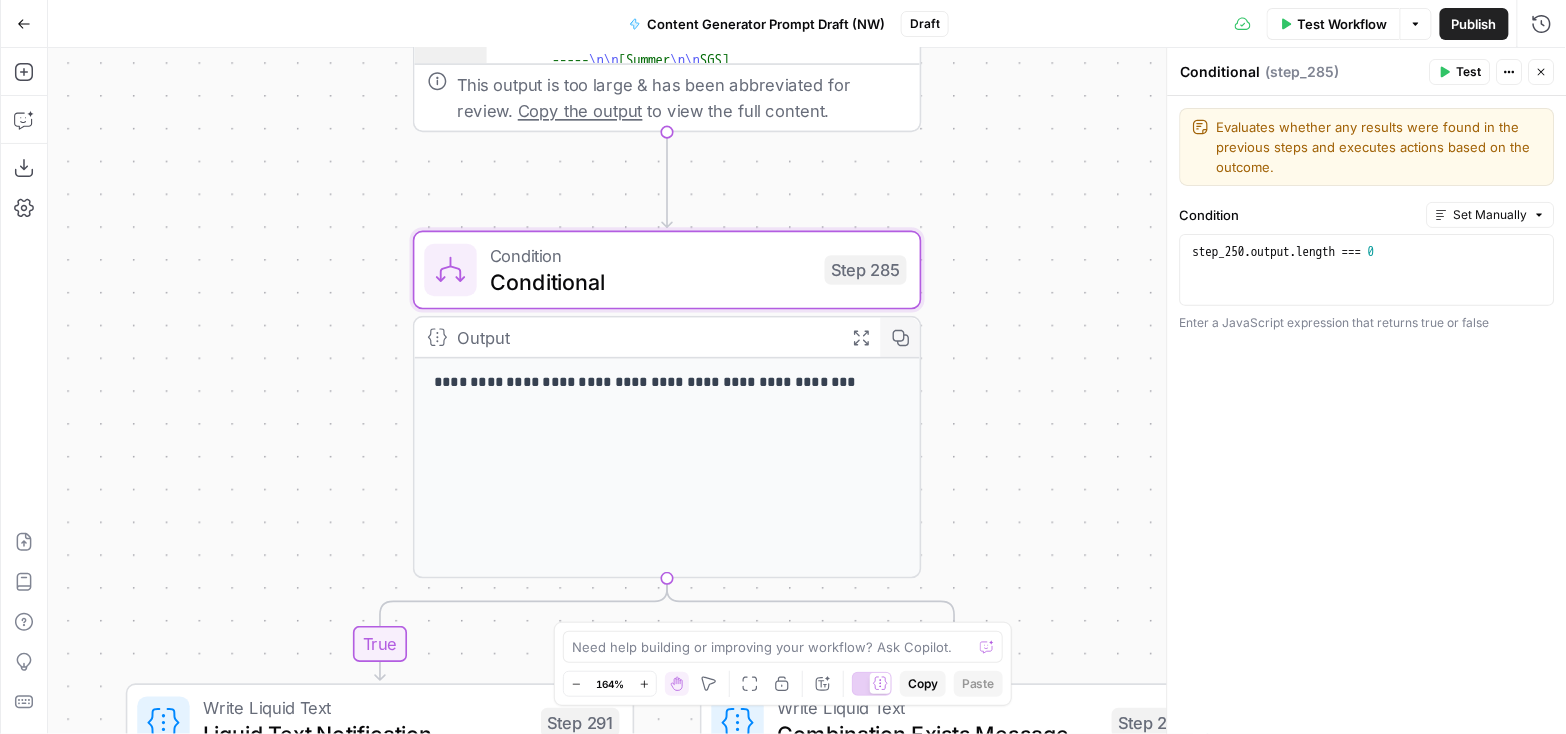click on "**********" at bounding box center (667, 468) 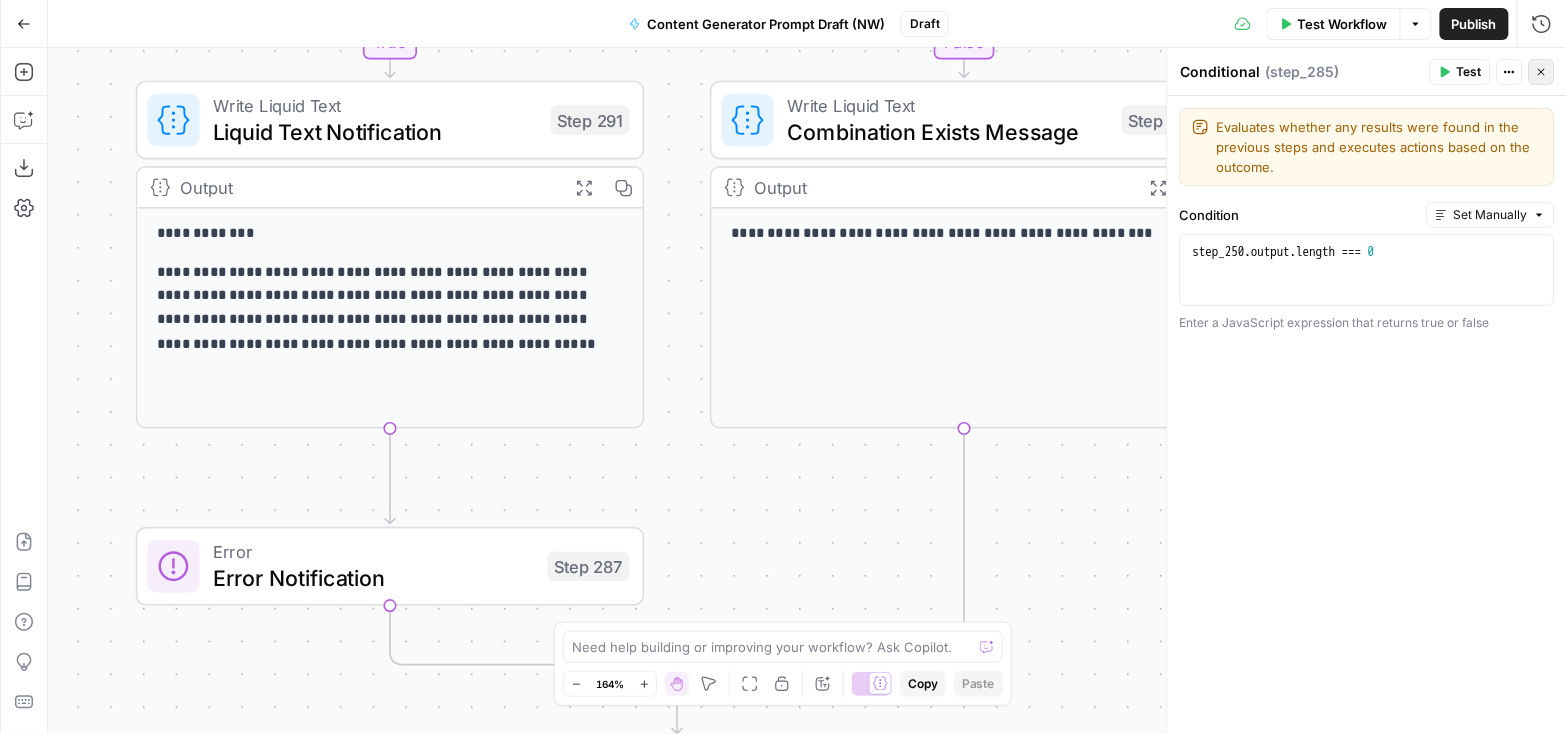 click on "Close" at bounding box center [1542, 72] 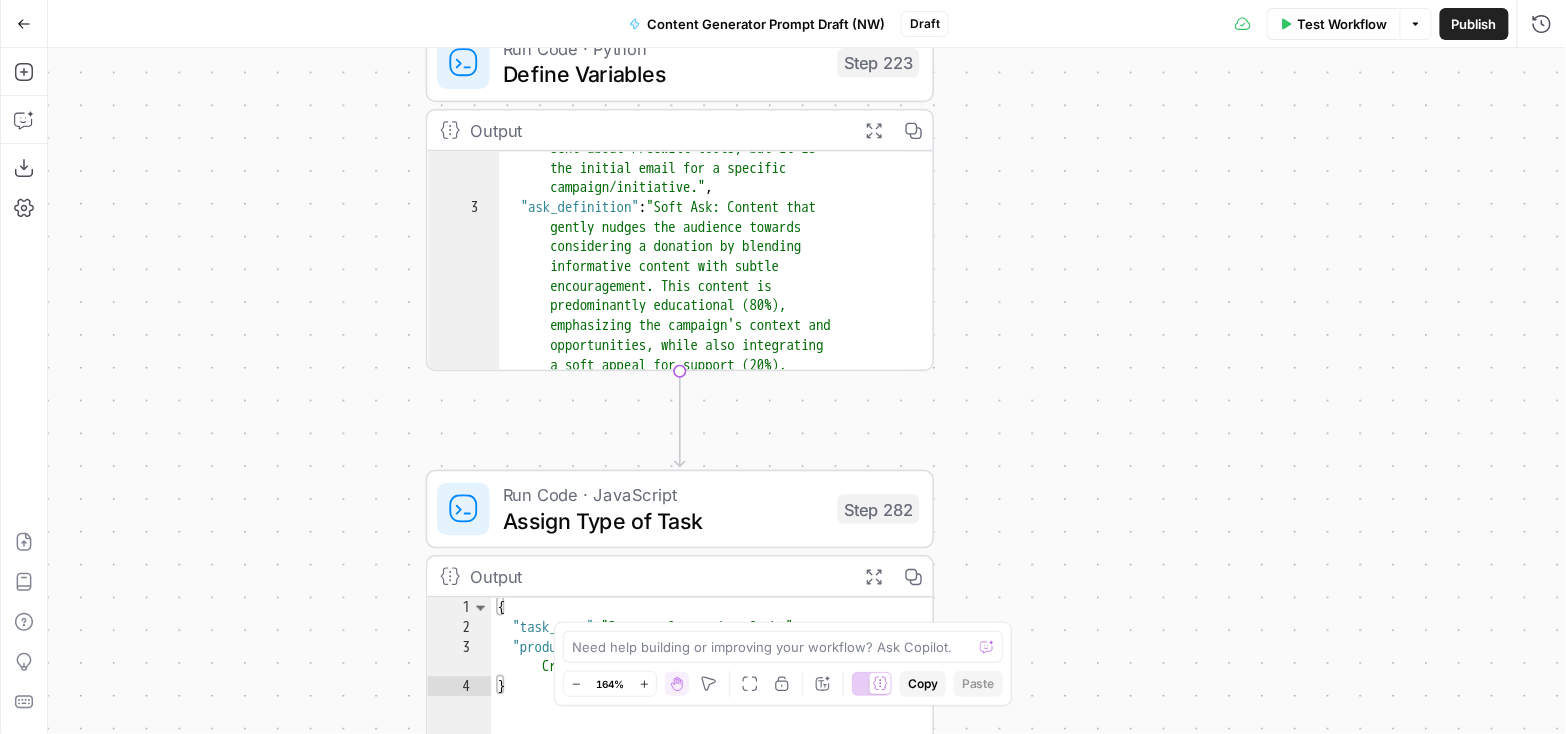 scroll, scrollTop: 130, scrollLeft: 0, axis: vertical 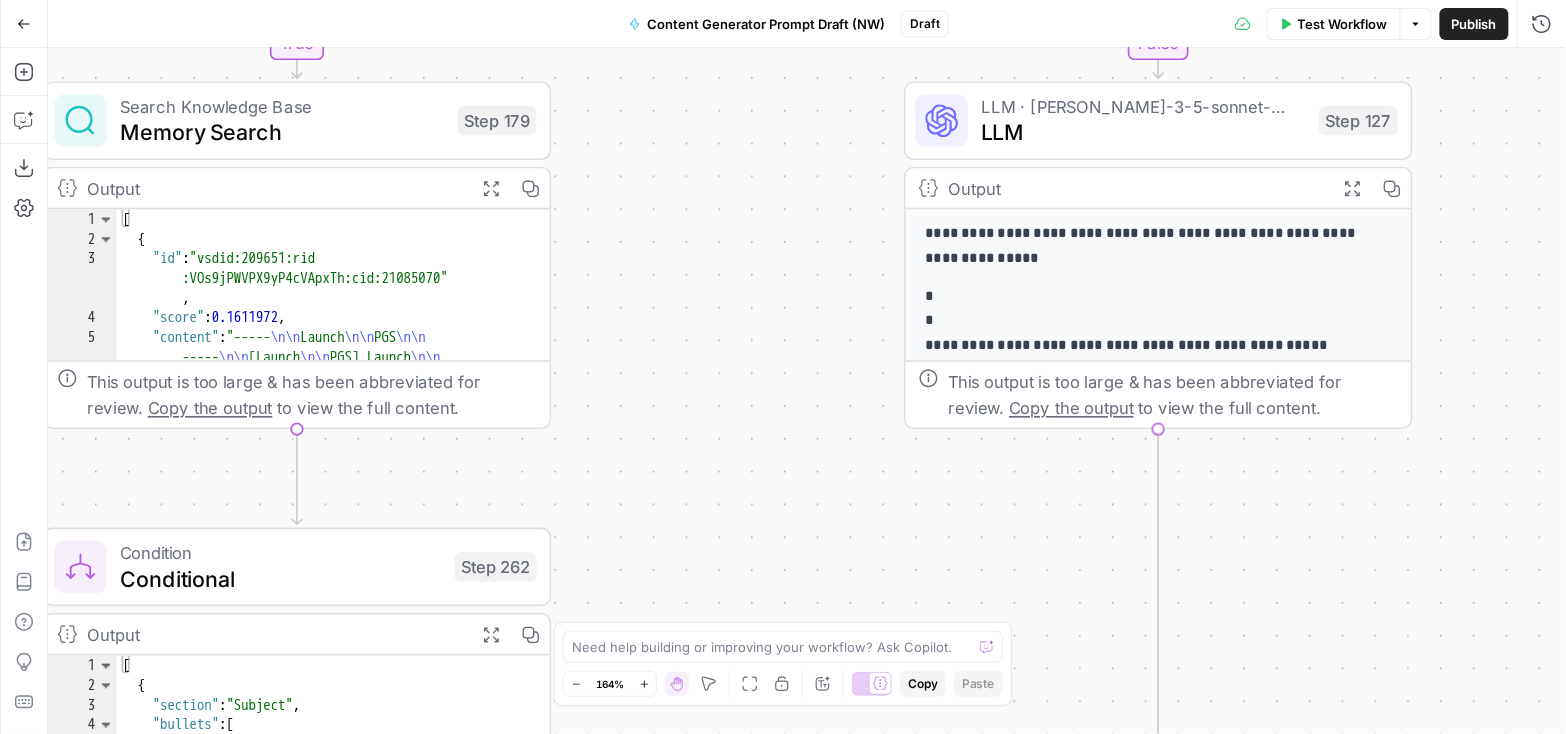 click on "true false true false true false true true false true false false Workflow Set Inputs Inputs Search Knowledge Base Lookup Campaign UTM modifier Step 250 Output Expand Output Copy 1 2 3 4 5 [    {      "id" :  "vsdid:209651:rid          :KvSDMYOBR3q5_l7xjjldr:cid:28960957"          ,      "score" :  0.22567146 ,      "content" :  "----- \n\n Summer \n\n SGS \n\n          ----- \n\n [Summer \n\n SGS]           Educational \n\n ----- \n\n General \n\n          ----- \n\n Soft Ask \n\n -----" ,     This output is too large & has been abbreviated for review.   Copy the output   to view the full content. Search Knowledge Base Lookup Framing UTM modifier Step 271 Output Expand Output Copy 1 2 3 4 5 [    {      "id" :  "vsdid:209651:rid          :OUUk5CdRcvCq2HNufDfep:cid:28960961"          ,      "score" :  0.20072758 ,      "content" :  "----- \n\n Summer \n\n SGS \n\n          ----- \n\n [Summer \n\n SGS]           Educational \n\n ----- ," at bounding box center (807, 391) 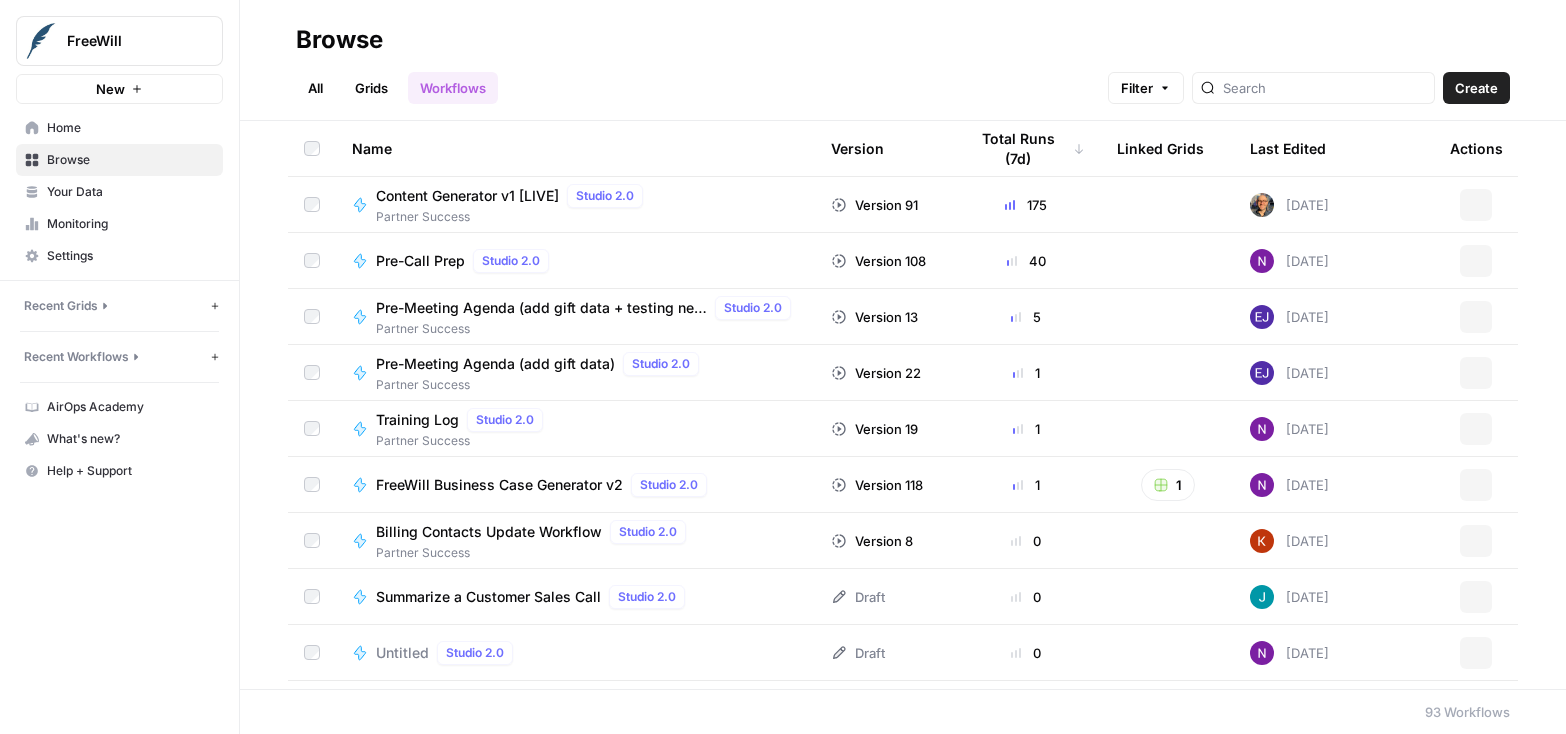 scroll, scrollTop: 0, scrollLeft: 0, axis: both 